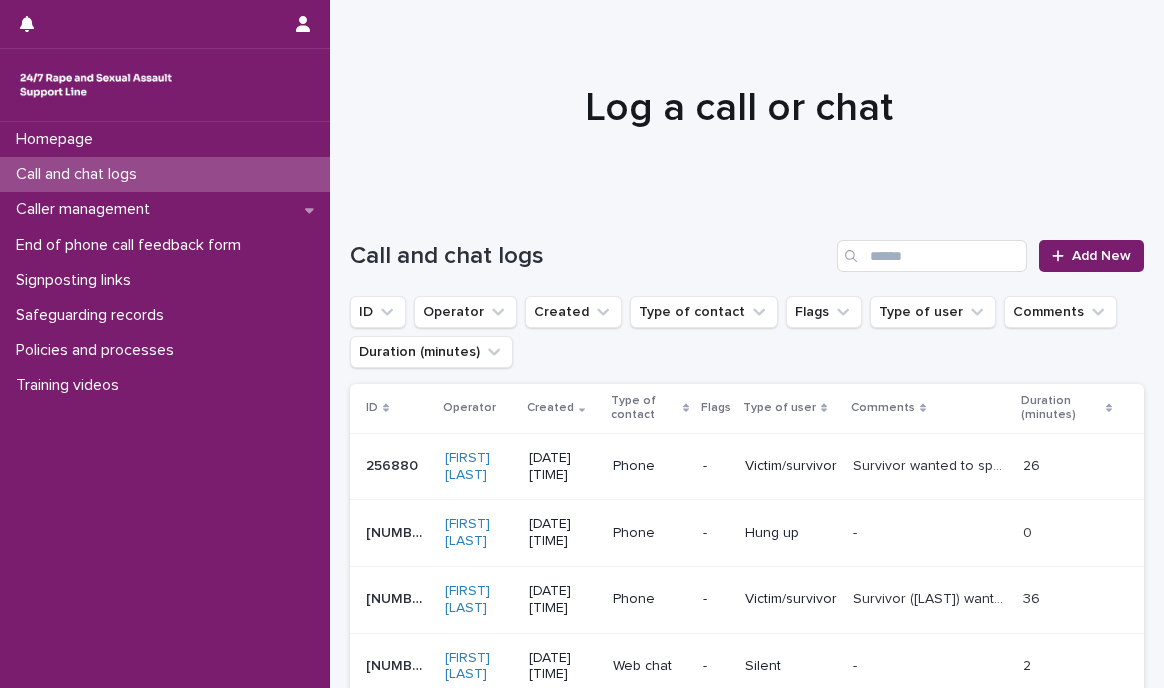 scroll, scrollTop: 0, scrollLeft: 0, axis: both 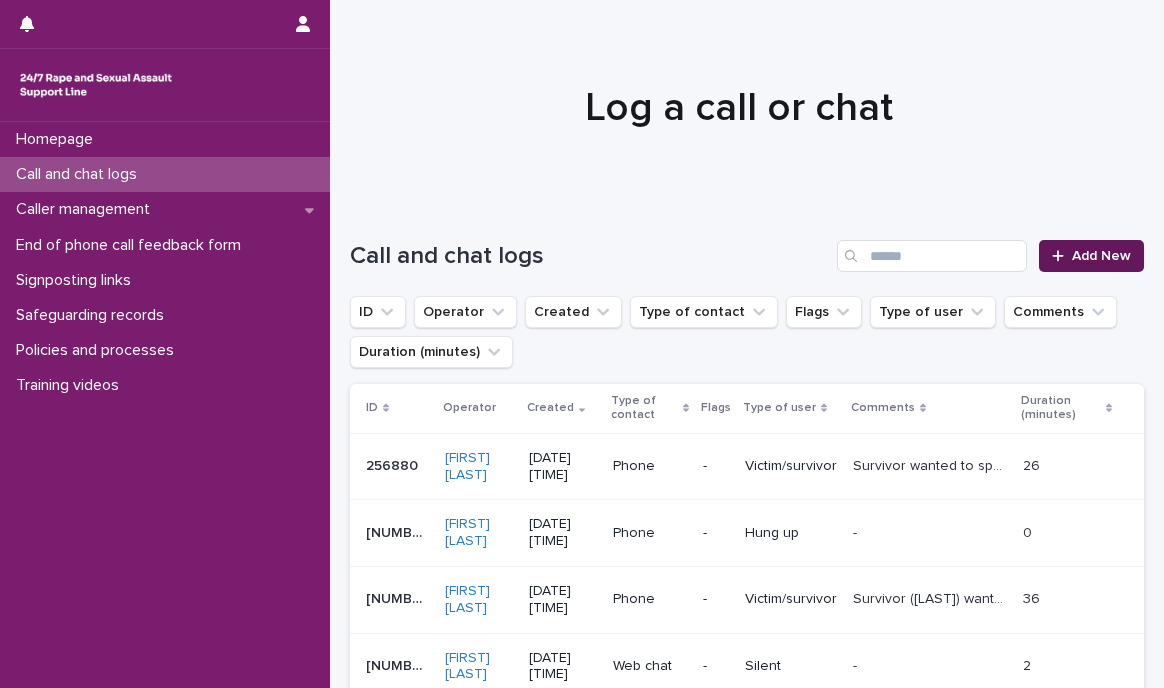click on "Add New" at bounding box center [1091, 256] 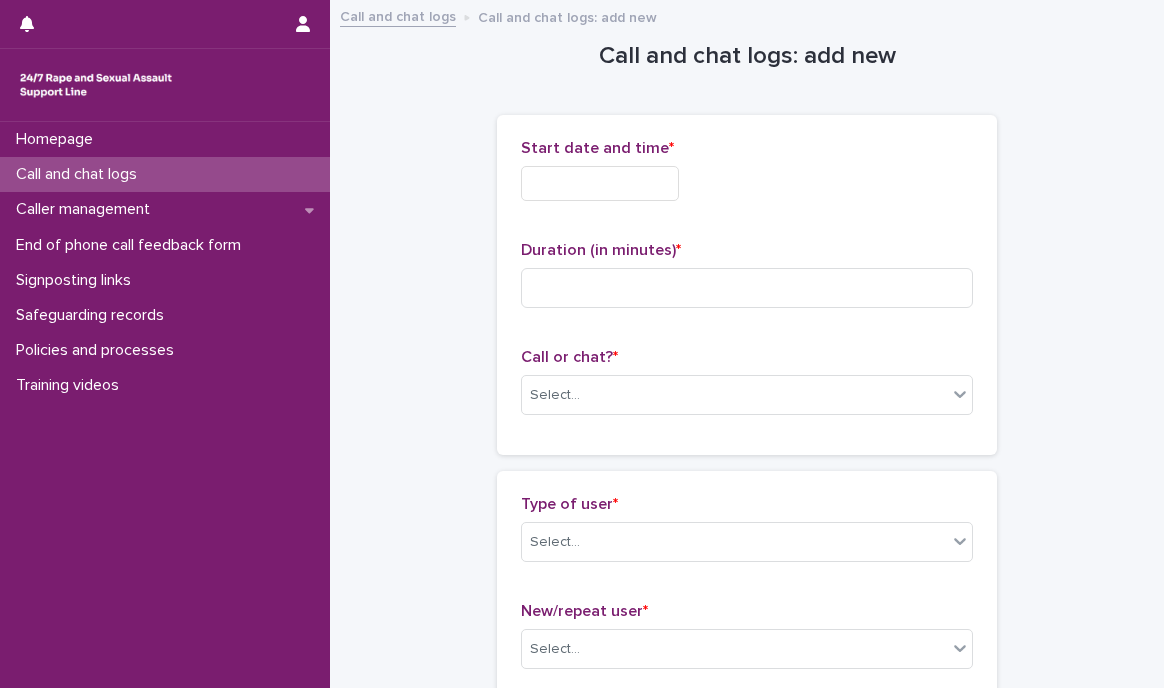 click at bounding box center (600, 183) 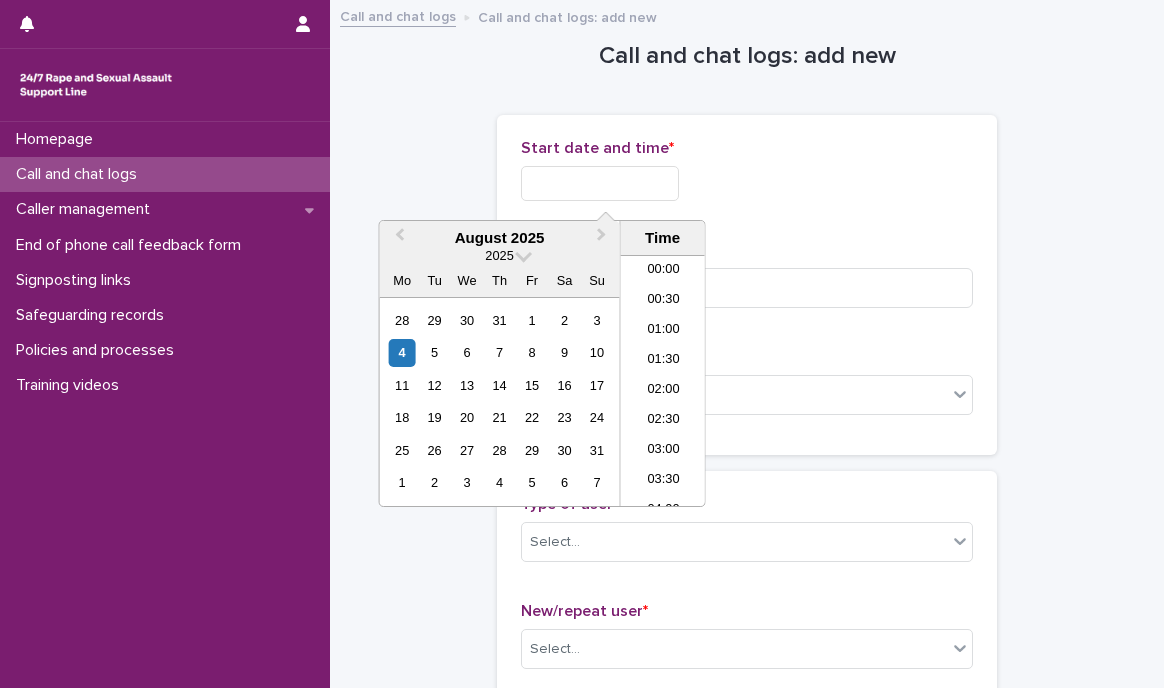 scroll, scrollTop: 850, scrollLeft: 0, axis: vertical 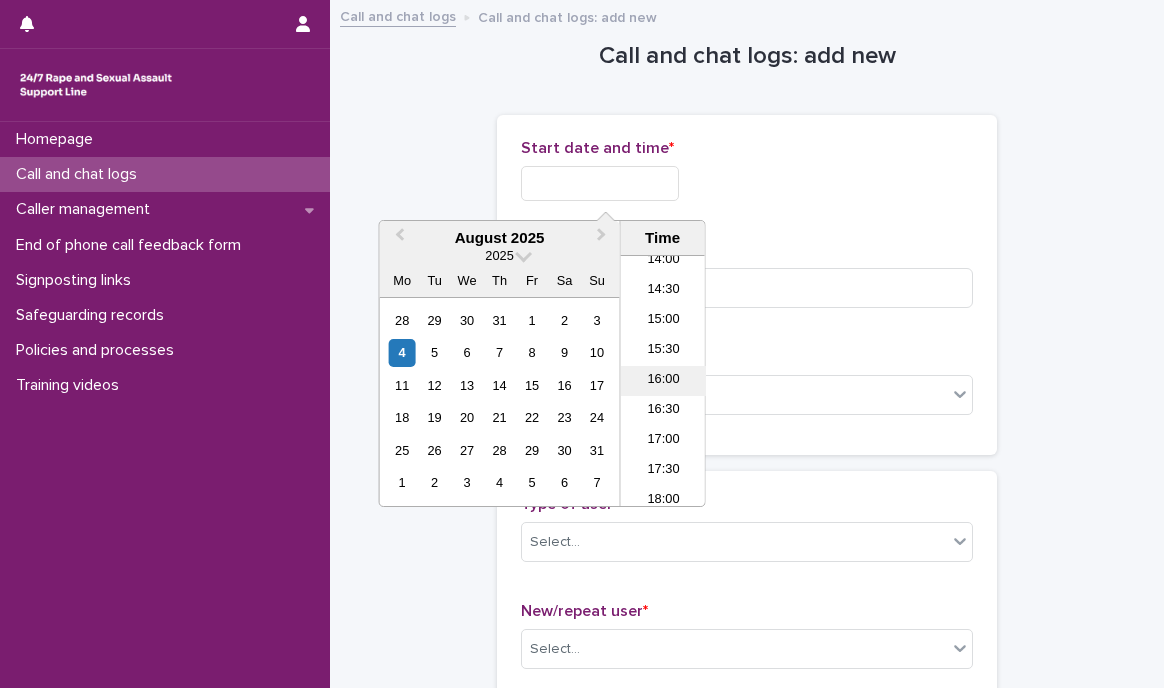 click on "16:00" at bounding box center [663, 381] 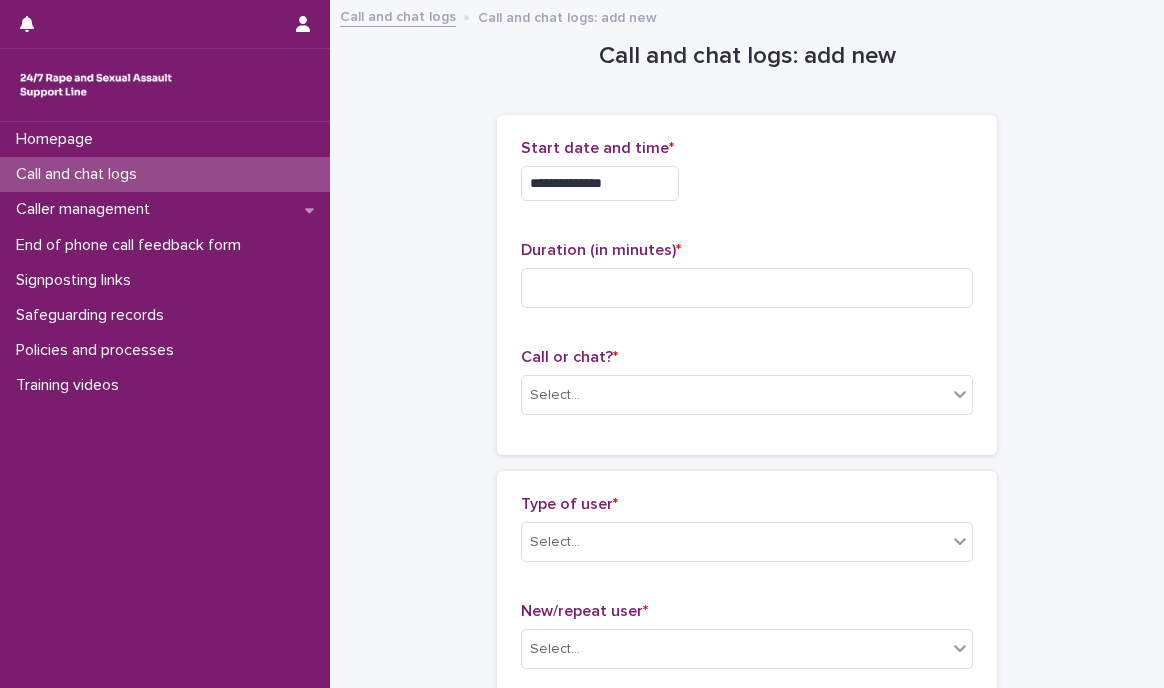 click on "**********" at bounding box center [600, 183] 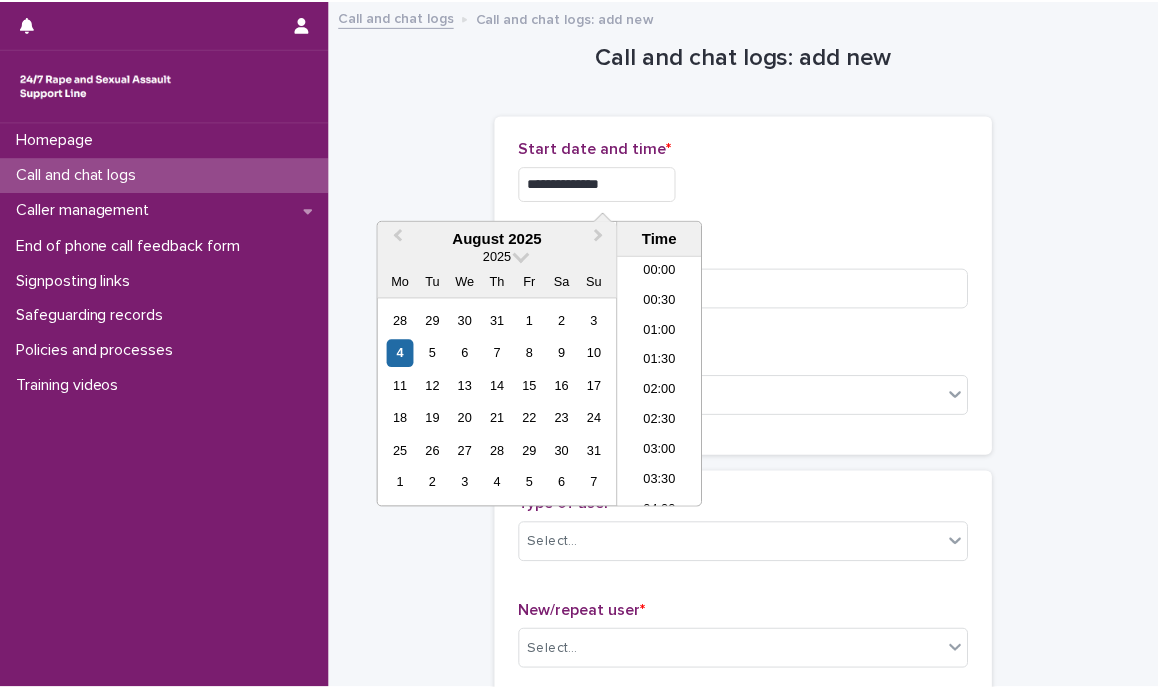 scroll, scrollTop: 850, scrollLeft: 0, axis: vertical 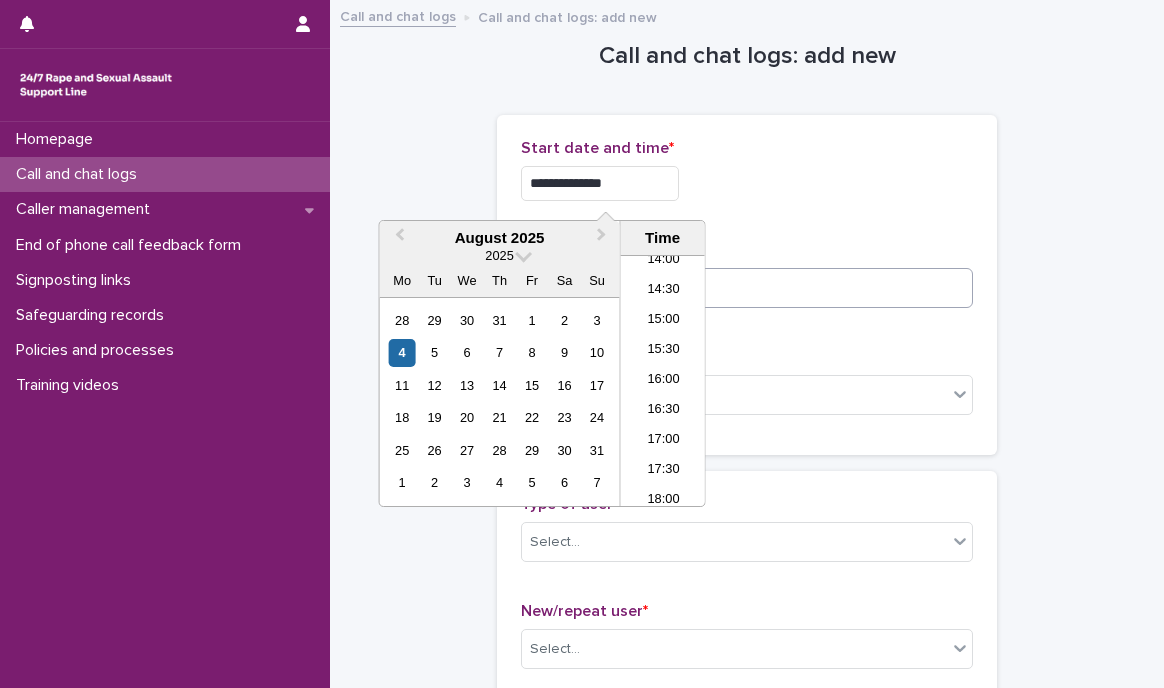 type on "**********" 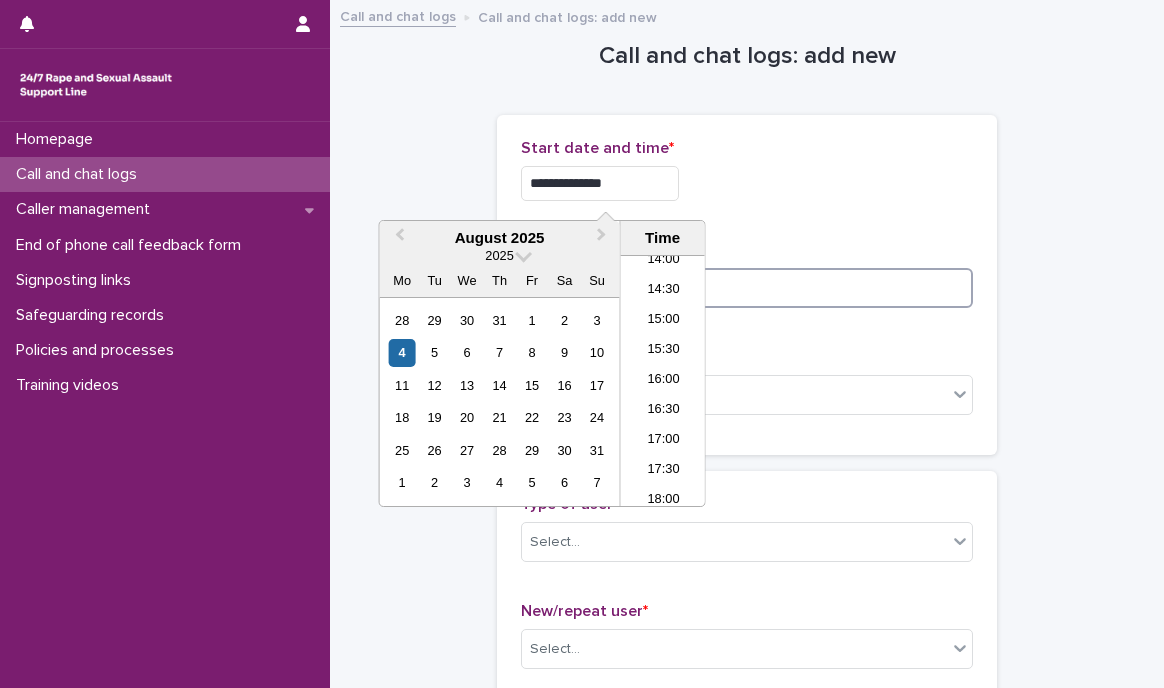 click at bounding box center (747, 288) 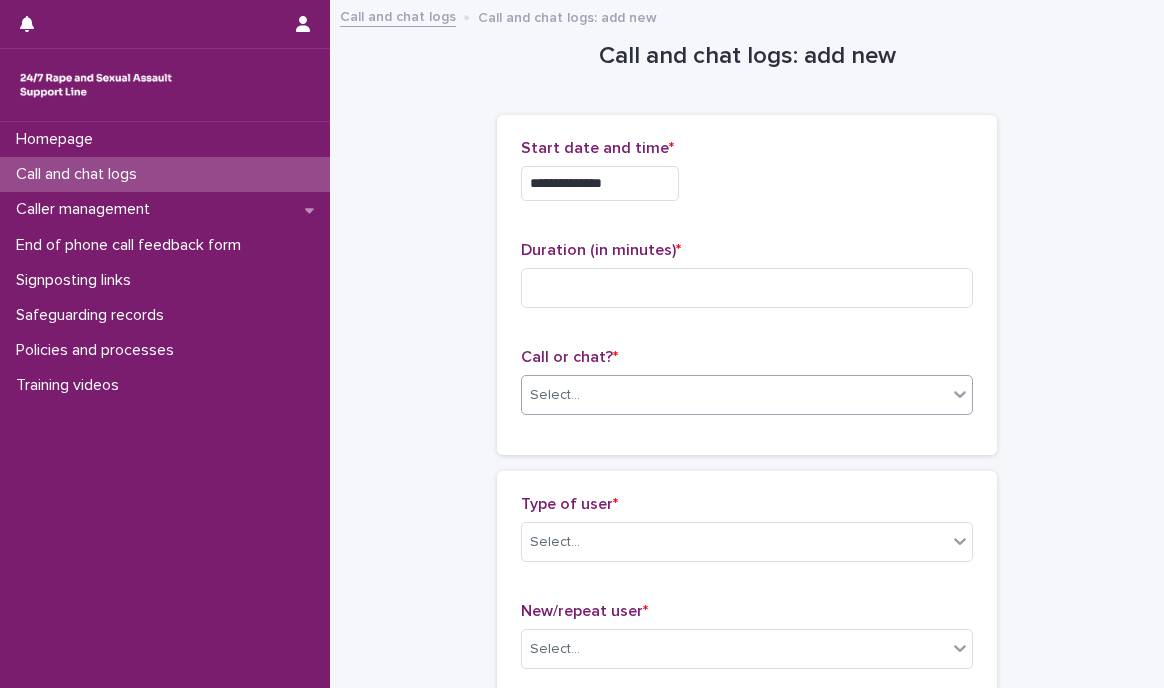 click on "Select..." at bounding box center [734, 395] 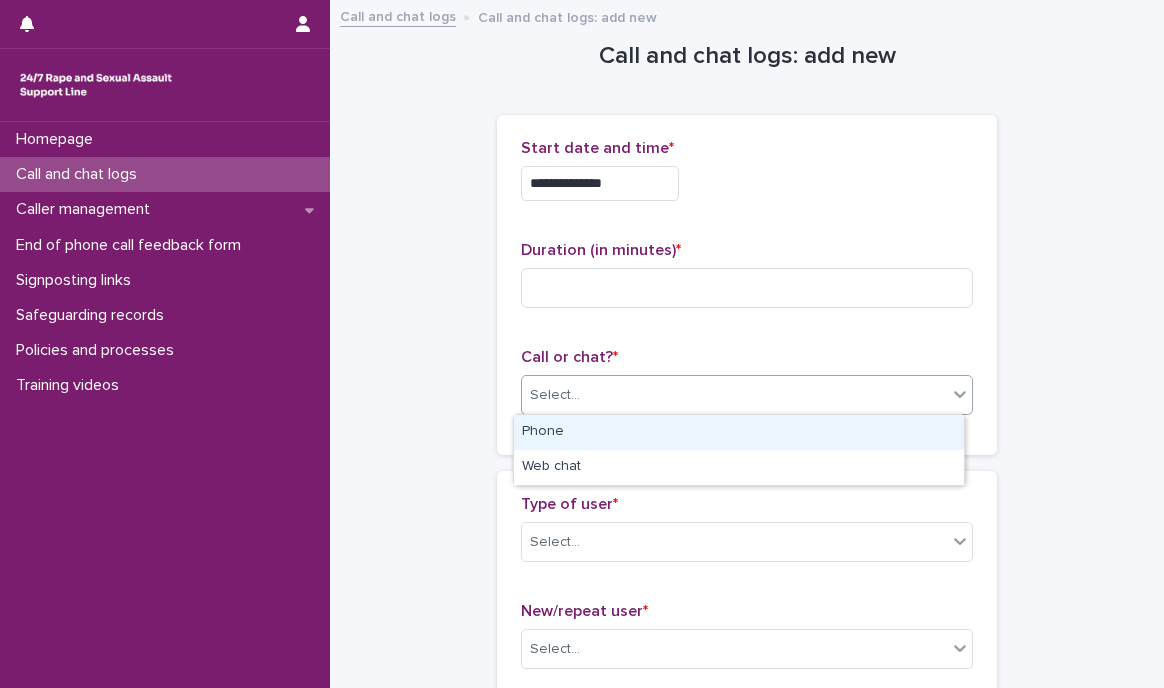 click on "Phone" at bounding box center (739, 432) 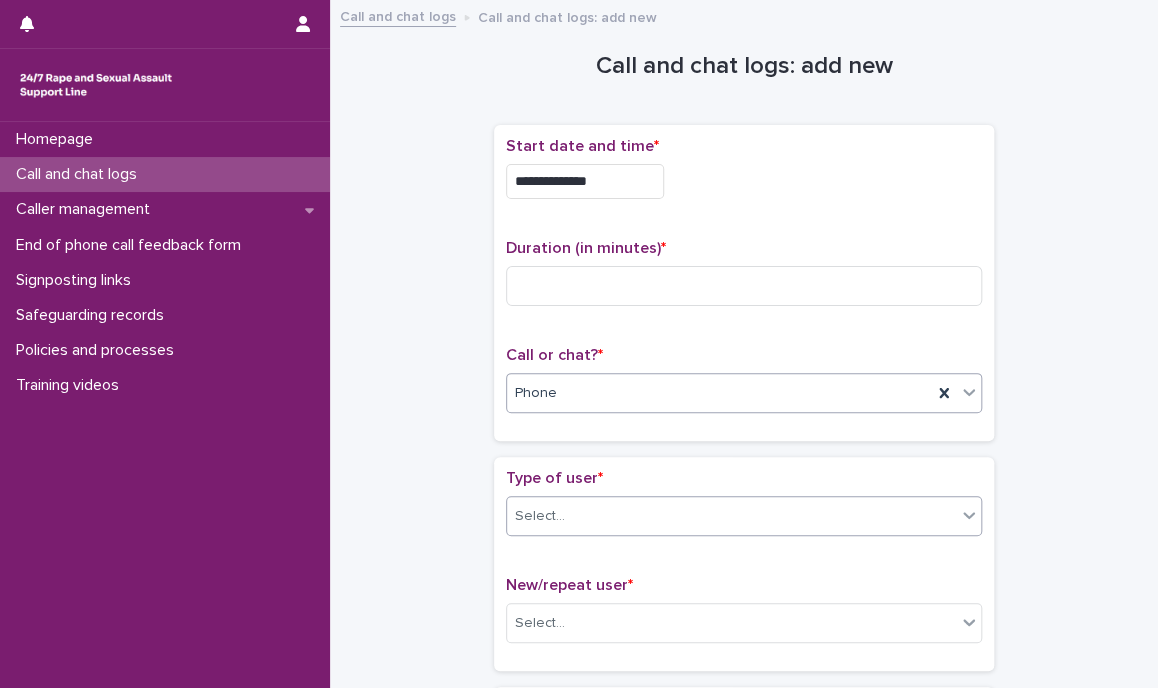 click on "Select..." at bounding box center [744, 516] 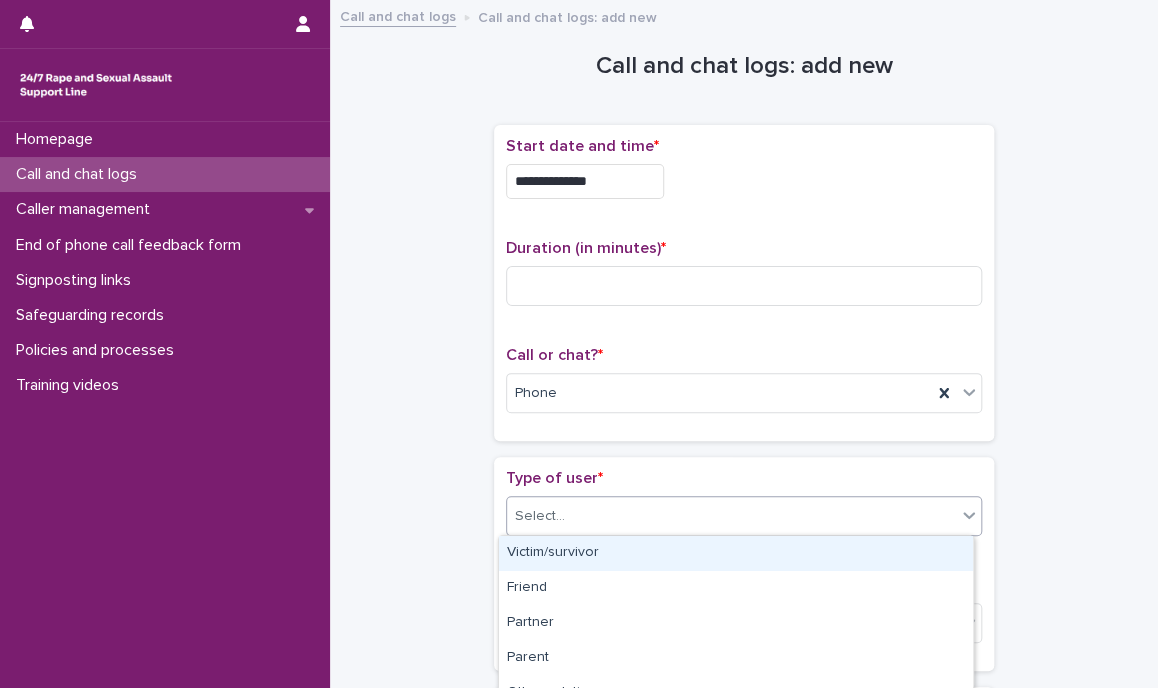 click on "Victim/survivor" at bounding box center (736, 553) 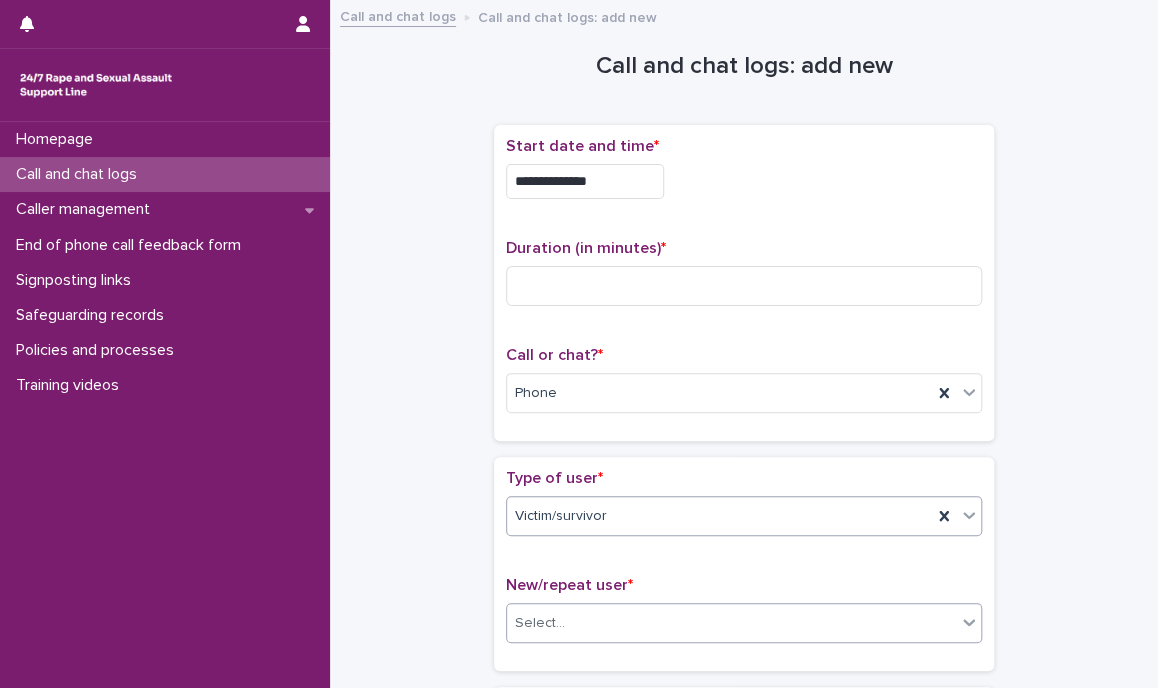 click on "Select..." at bounding box center [731, 623] 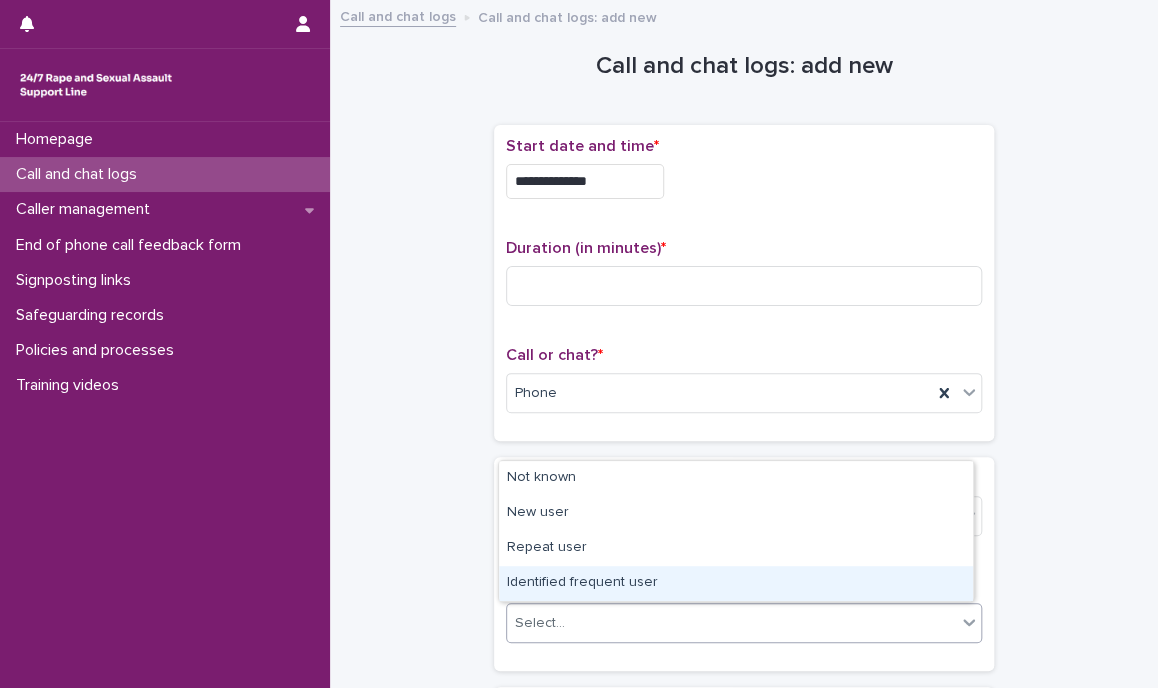 click on "Identified frequent user" at bounding box center (736, 583) 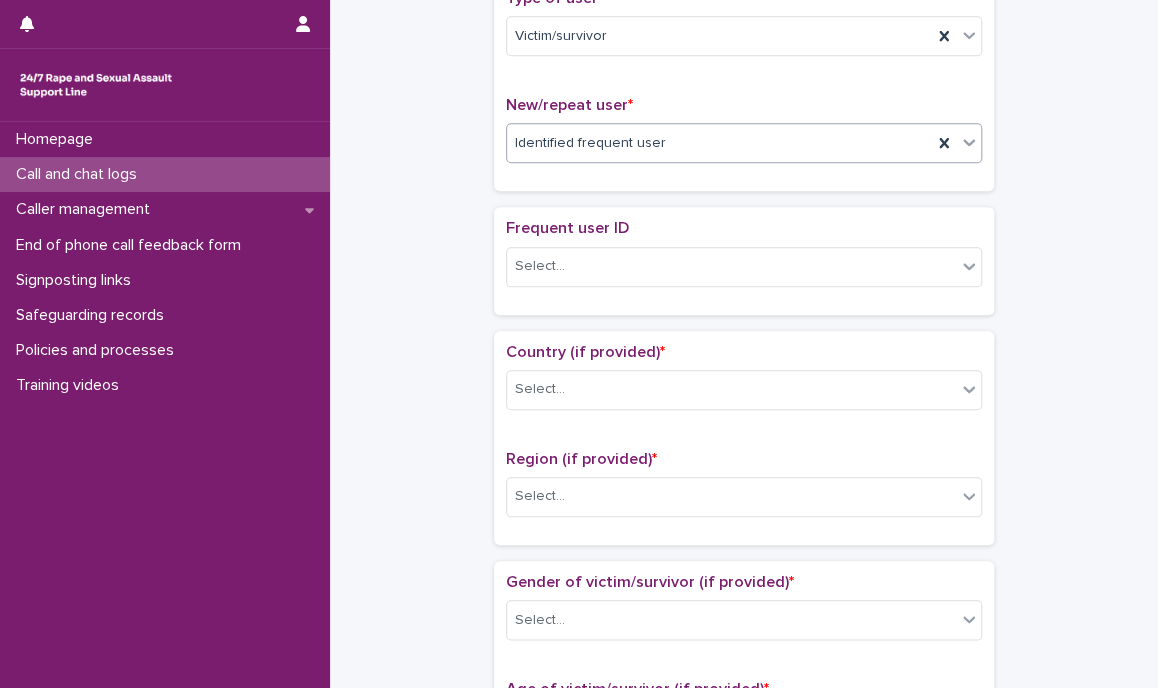 scroll, scrollTop: 492, scrollLeft: 0, axis: vertical 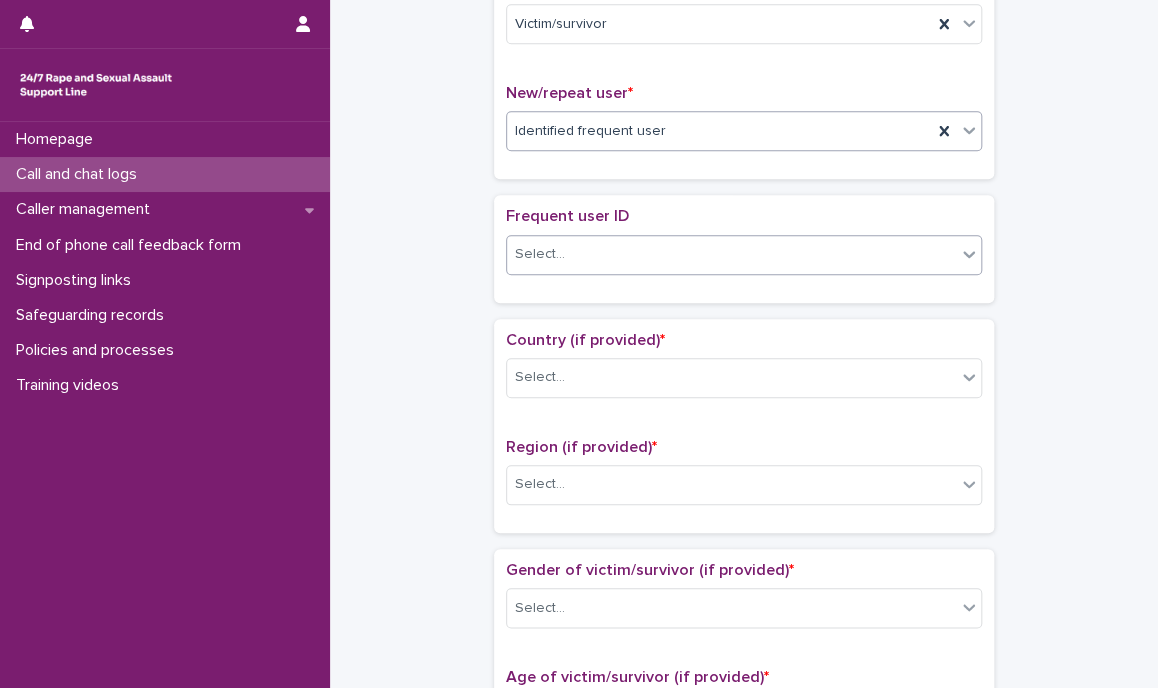 click on "Select..." at bounding box center [731, 254] 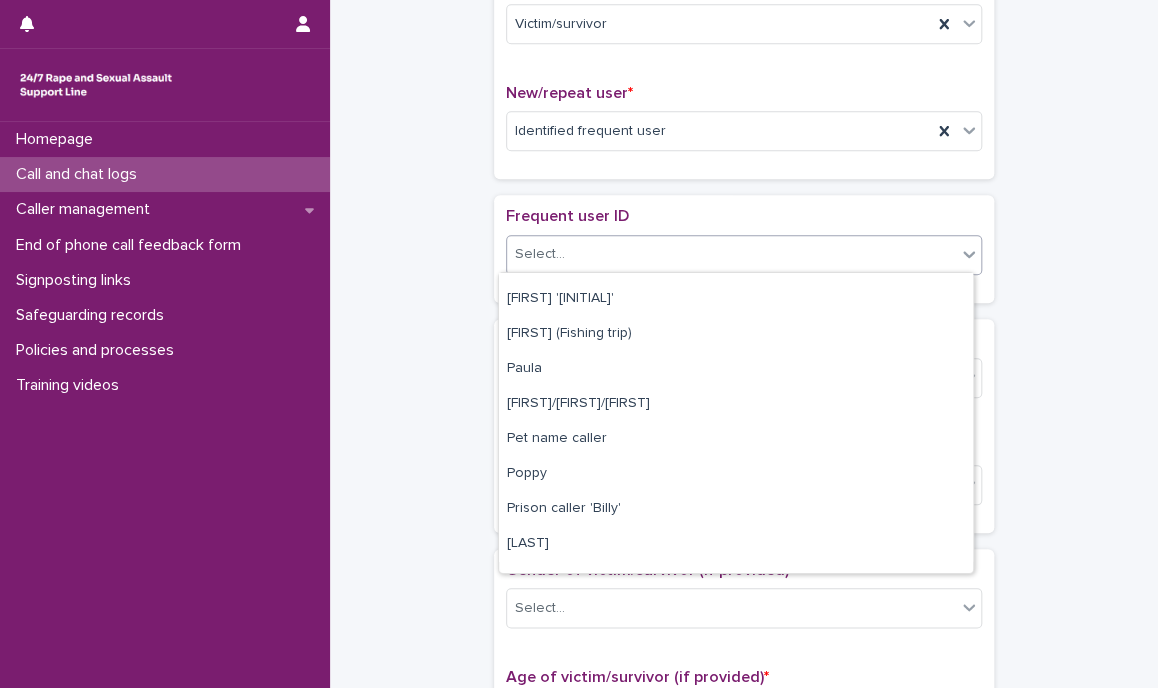 scroll, scrollTop: 2326, scrollLeft: 0, axis: vertical 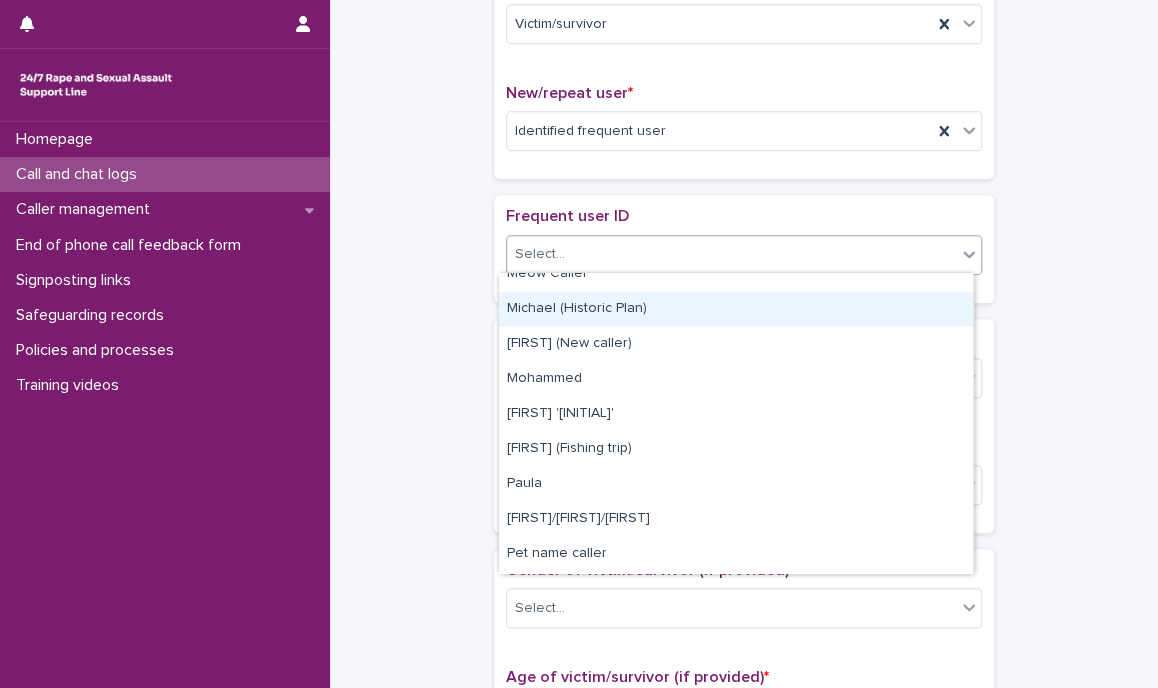 click on "Michael (Historic Plan)" at bounding box center (736, 309) 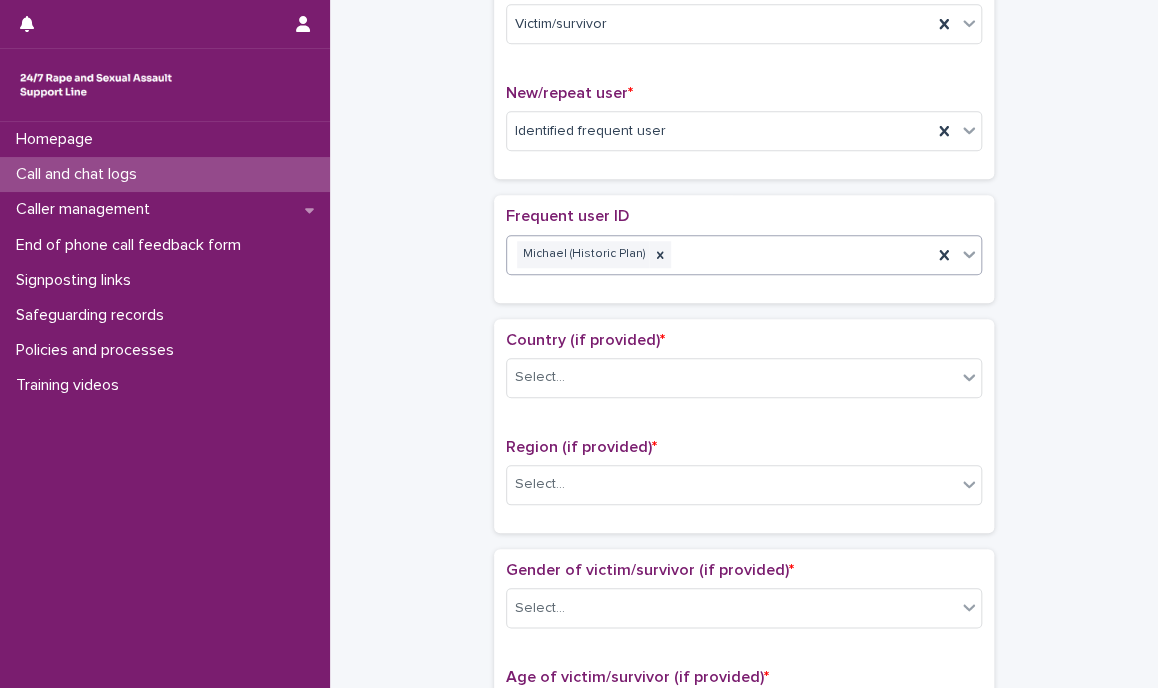 click on "Country (if provided) * Select..." at bounding box center (744, 372) 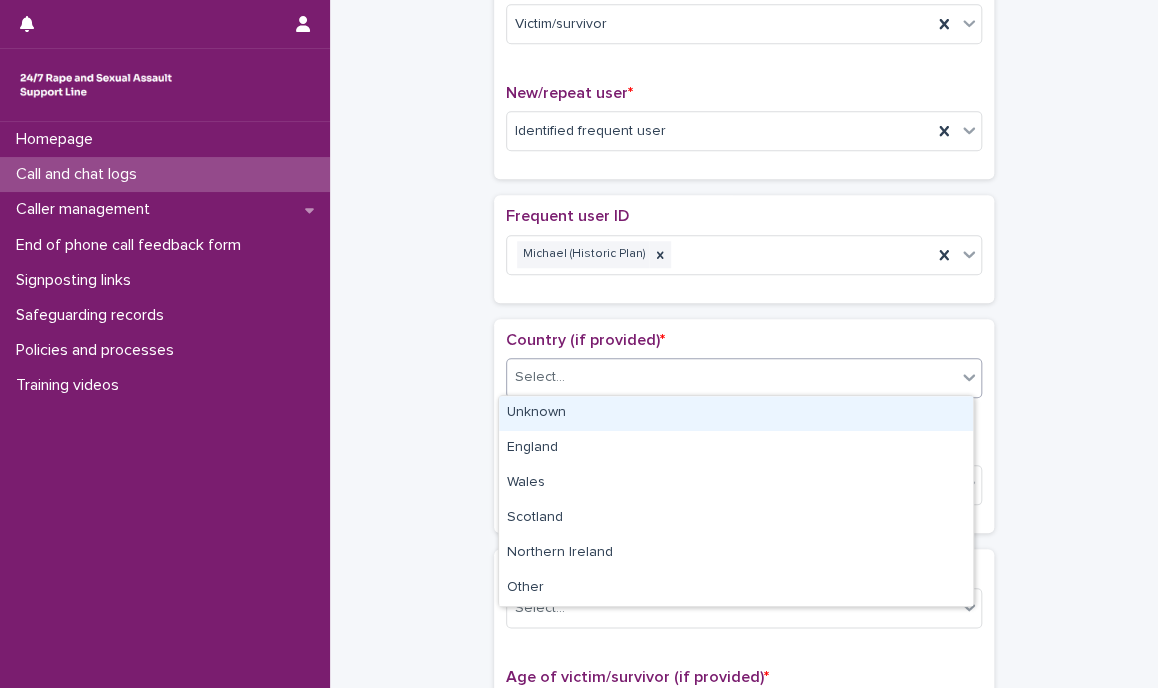 click on "Select..." at bounding box center (731, 377) 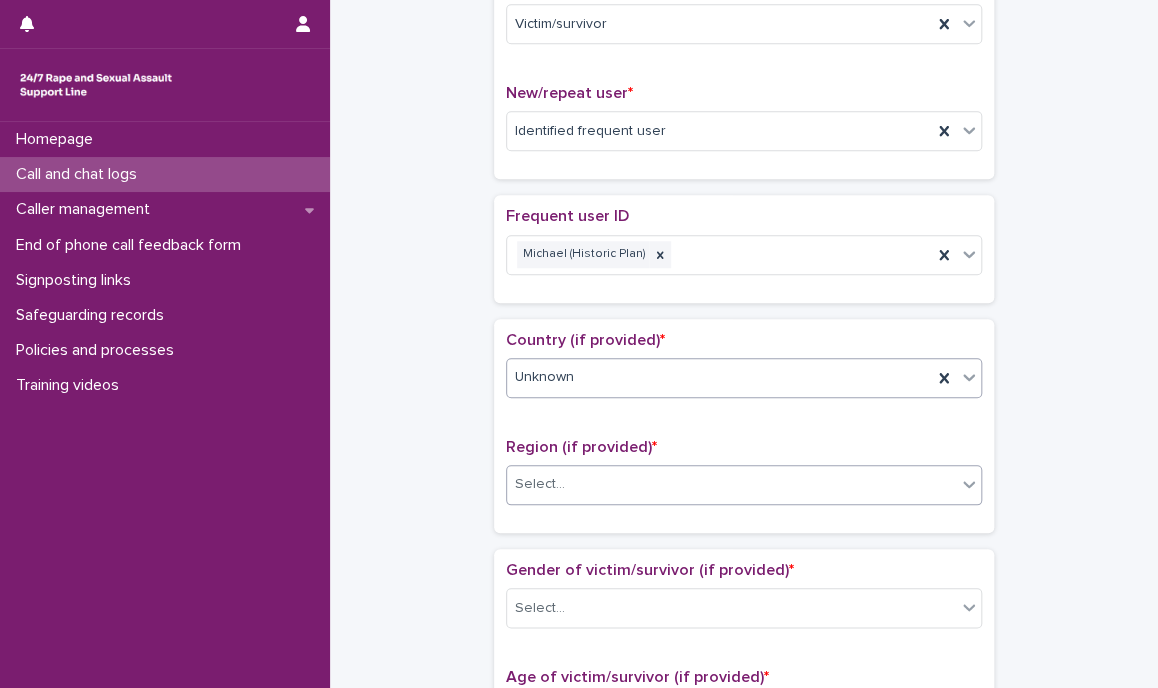 click on "Select..." at bounding box center (731, 484) 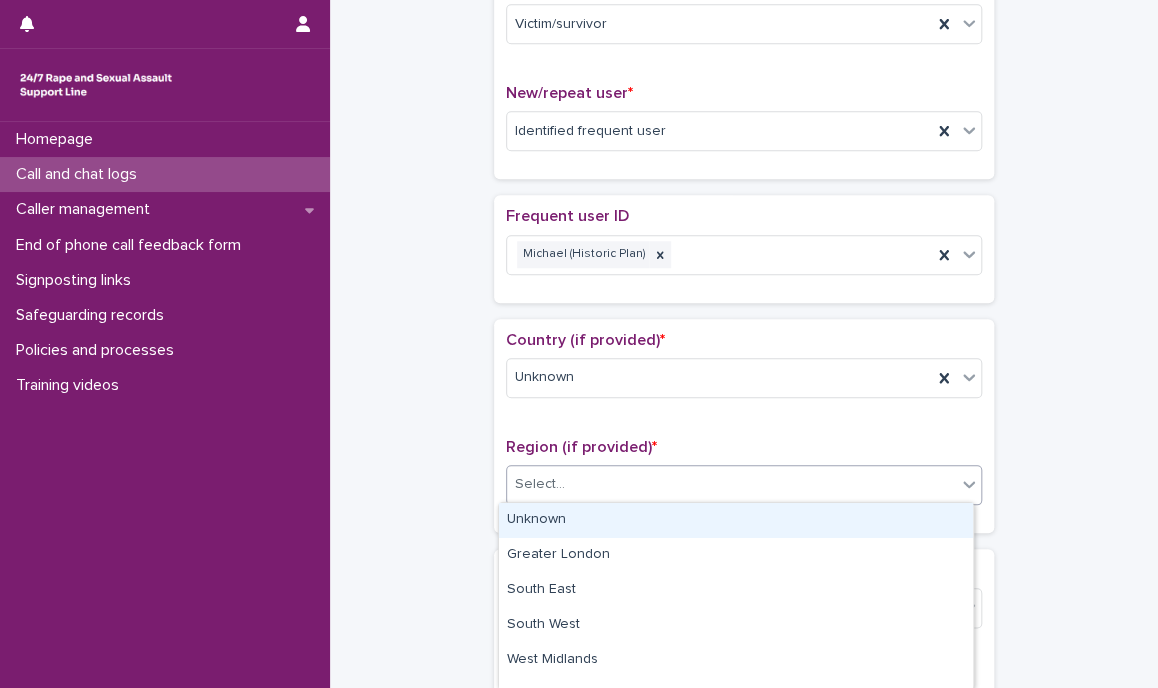 click on "Unknown" at bounding box center [736, 520] 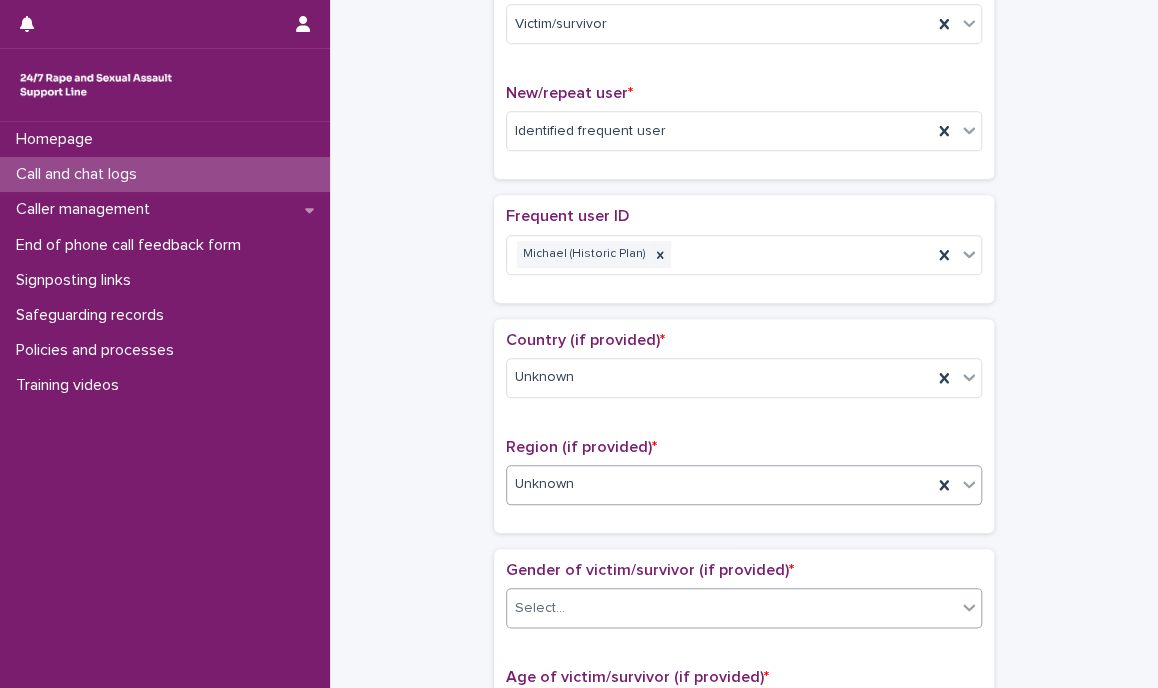 click on "Select..." at bounding box center [731, 608] 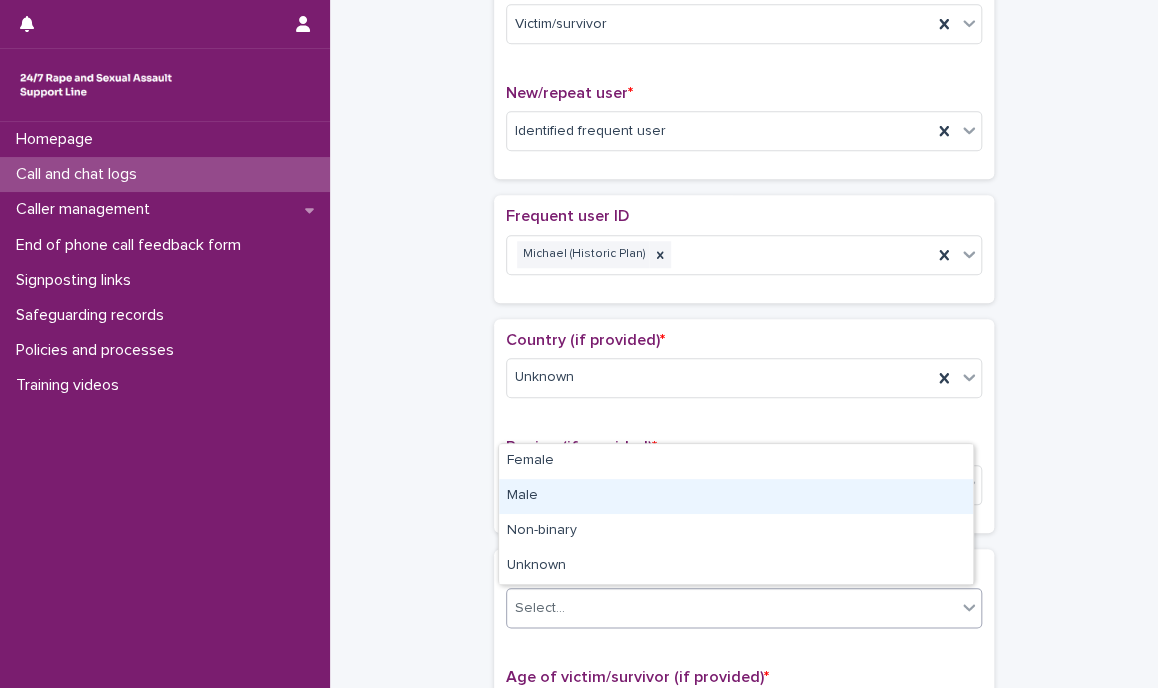 click on "Male" at bounding box center [736, 496] 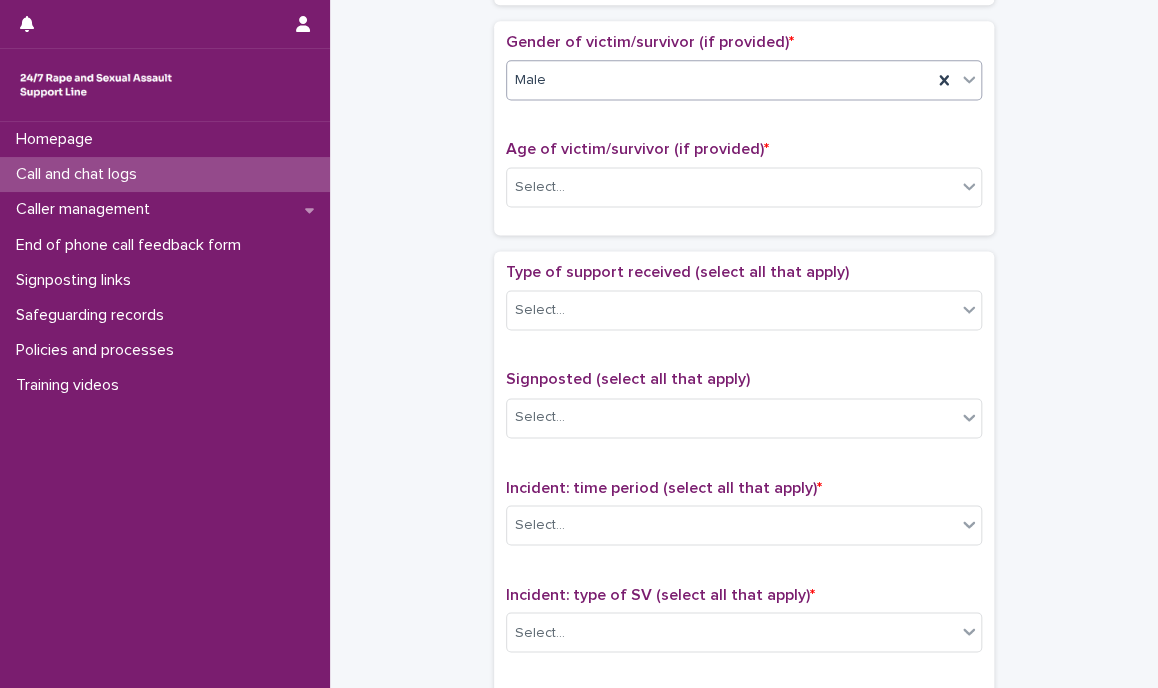 scroll, scrollTop: 1024, scrollLeft: 0, axis: vertical 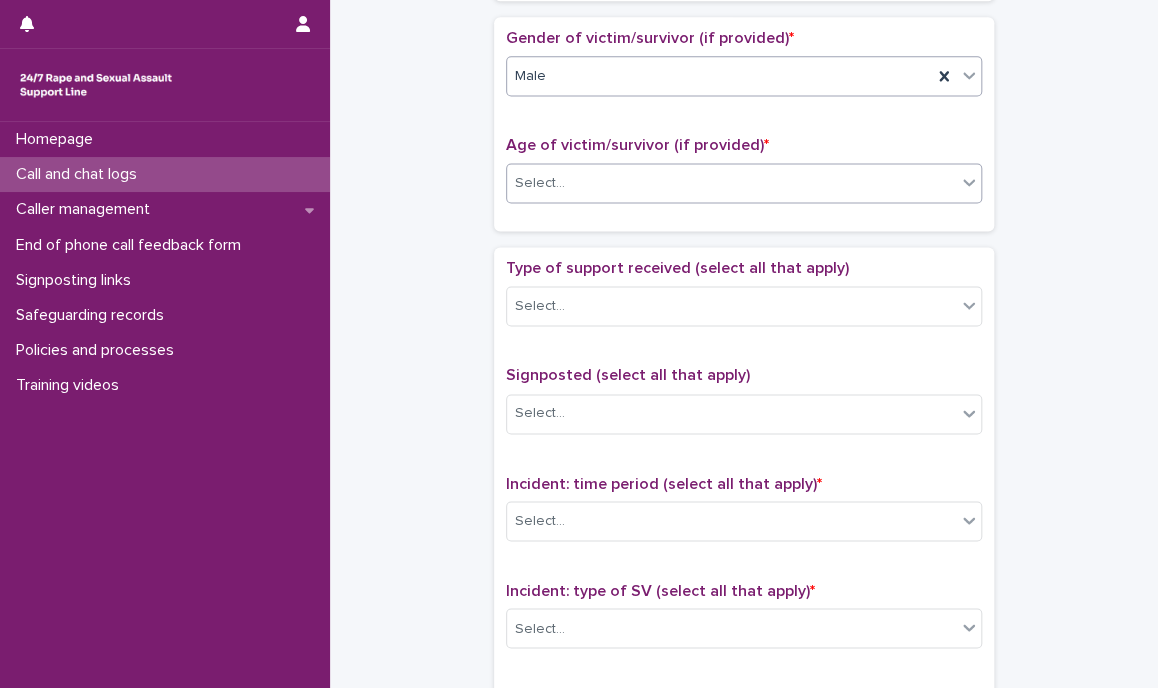 click on "Select..." at bounding box center (731, 183) 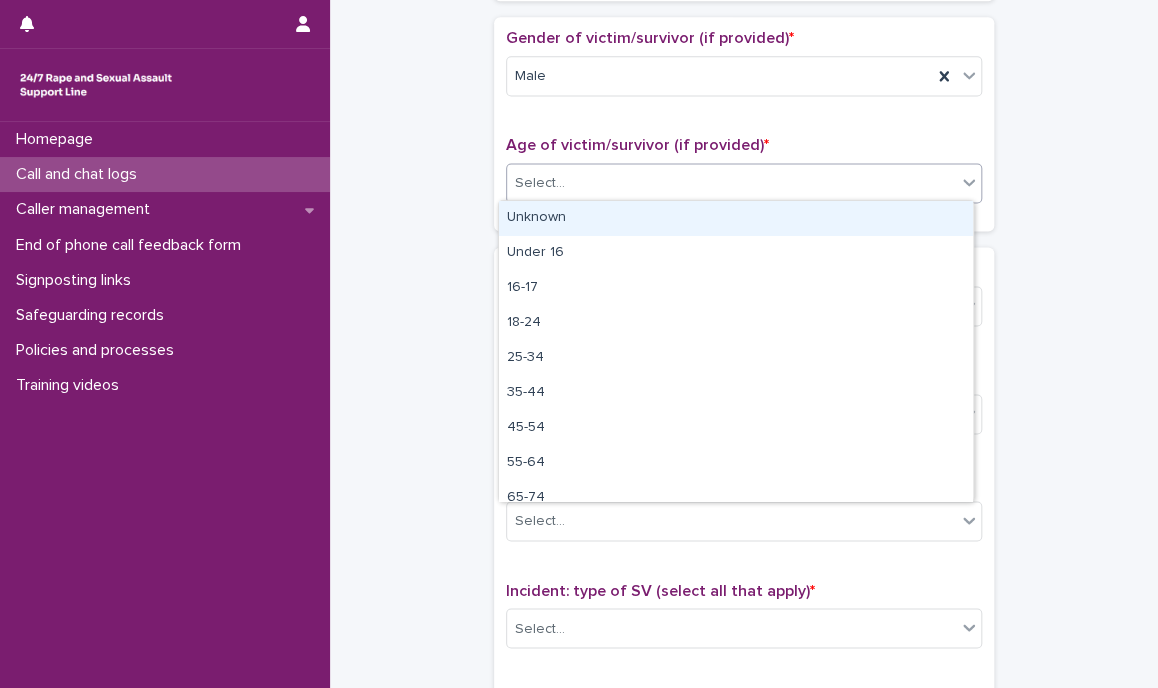 click on "Unknown" at bounding box center [736, 218] 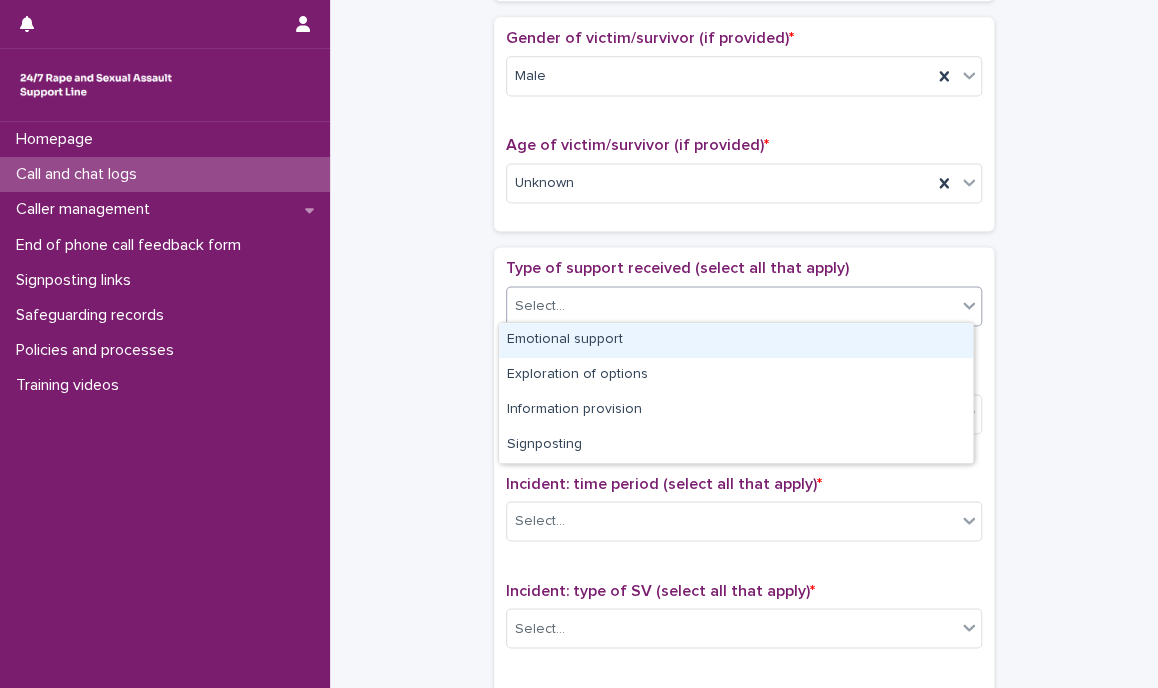 click on "Select..." at bounding box center (731, 306) 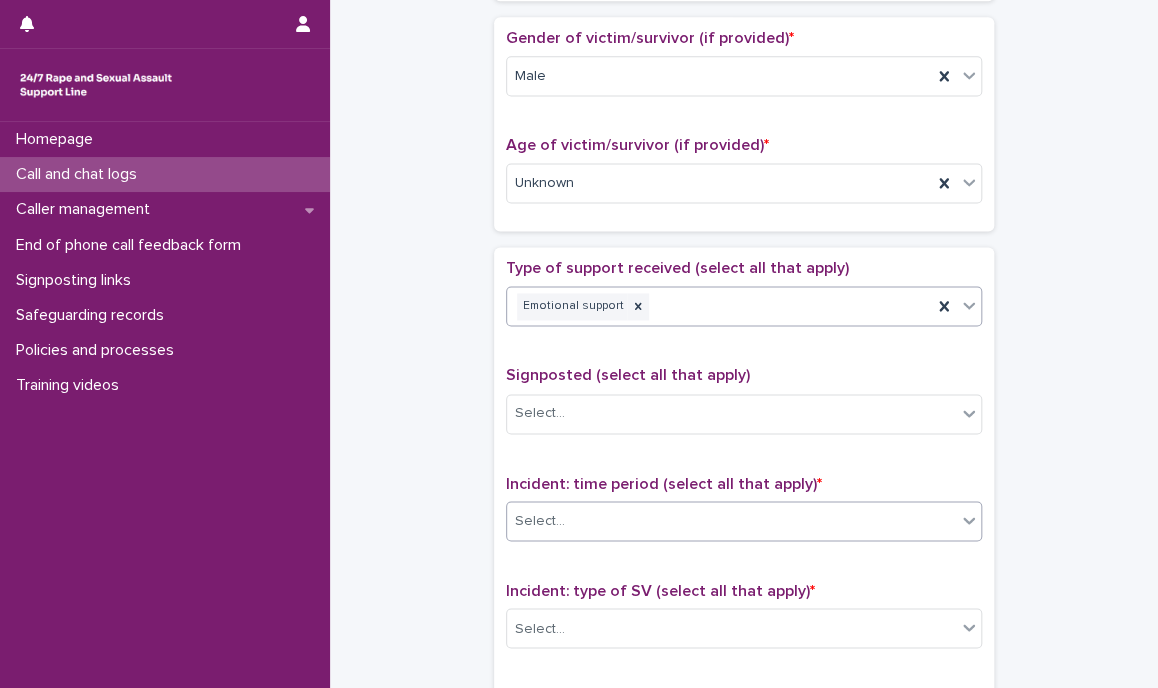 click on "Select..." at bounding box center [540, 520] 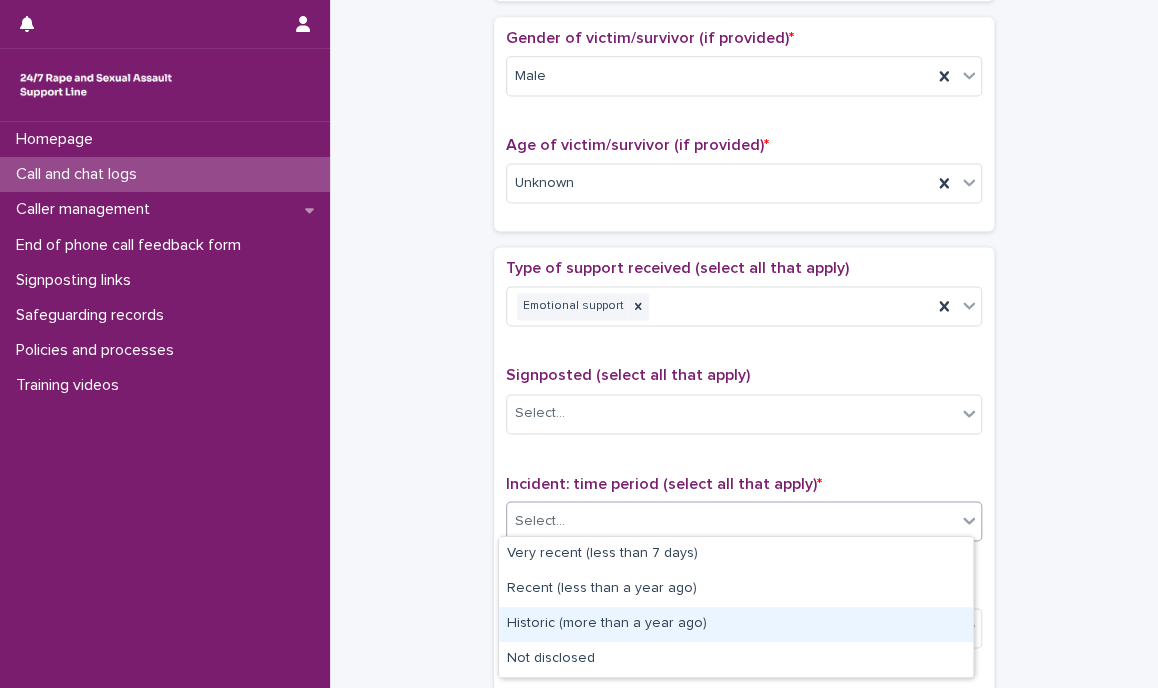 click on "Historic (more than a year ago)" at bounding box center [736, 624] 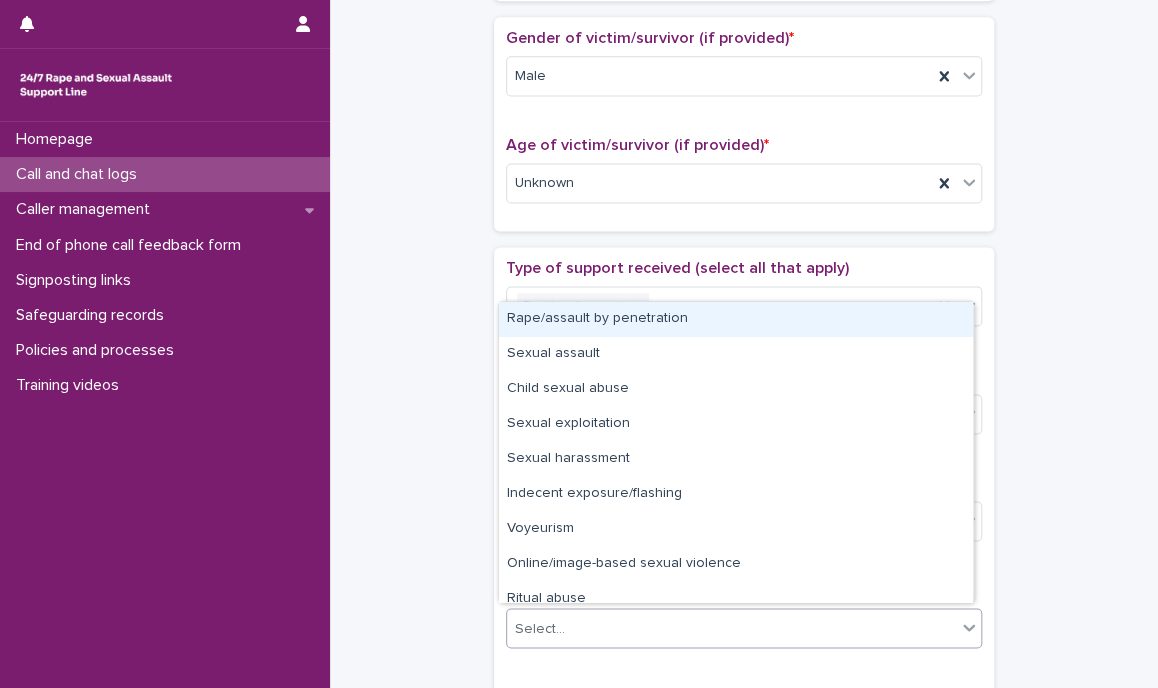 click on "Select..." at bounding box center [731, 628] 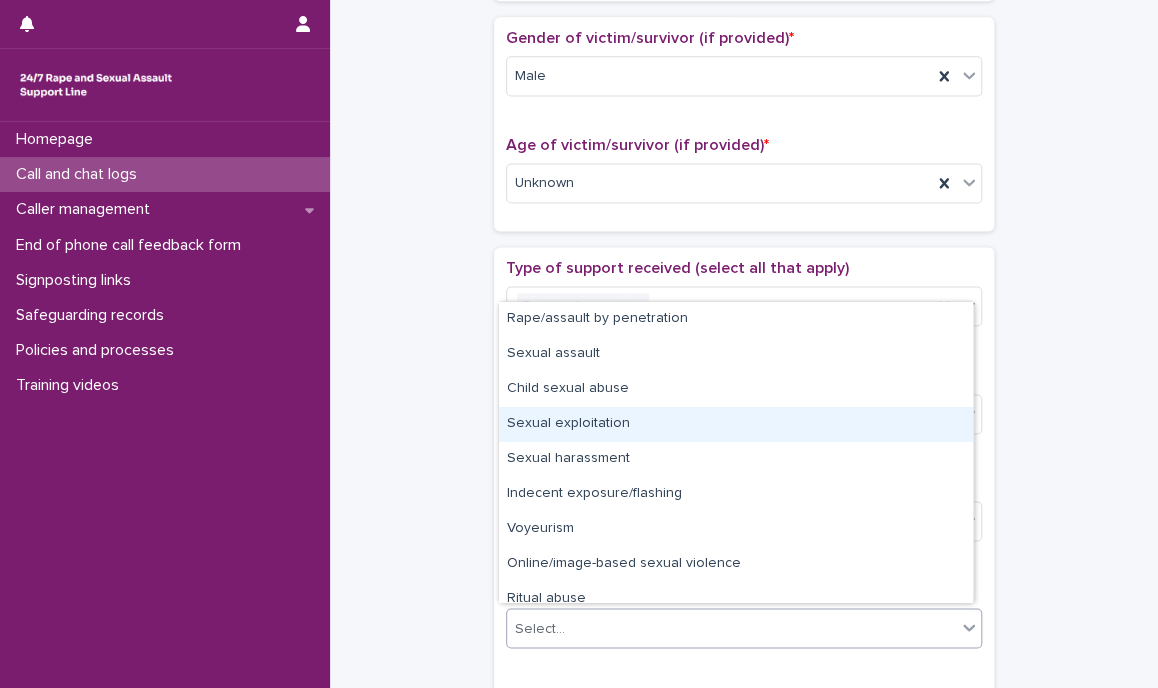 click on "Sexual exploitation" at bounding box center (736, 424) 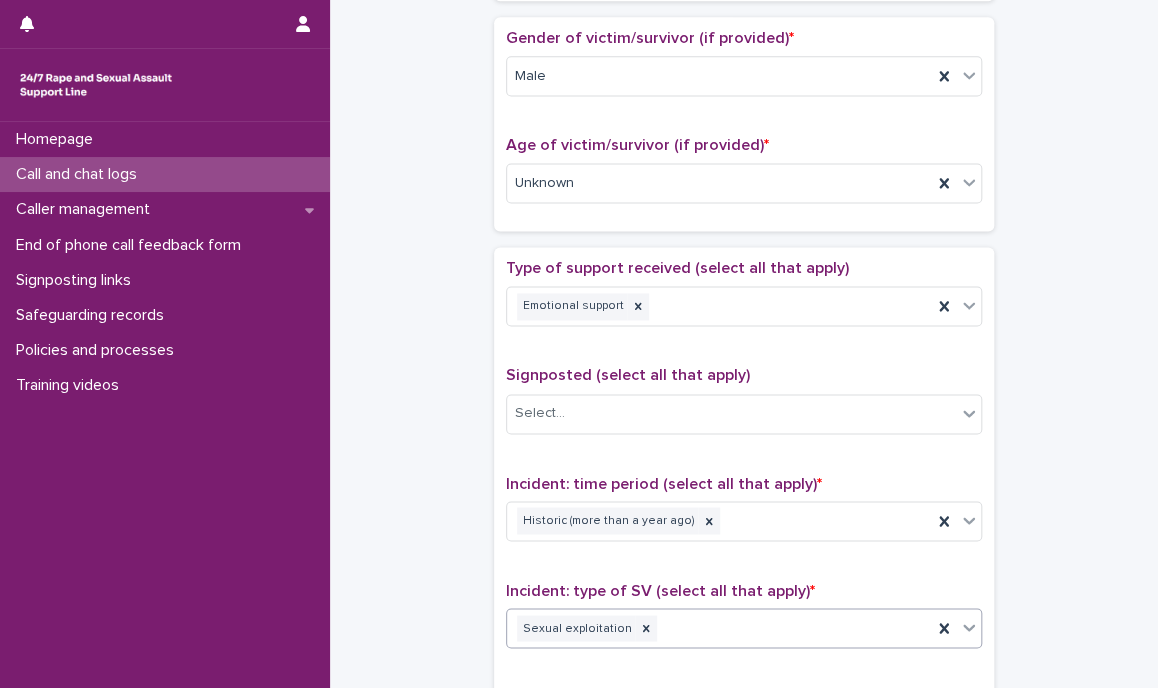 click on "Sexual exploitation" at bounding box center (719, 628) 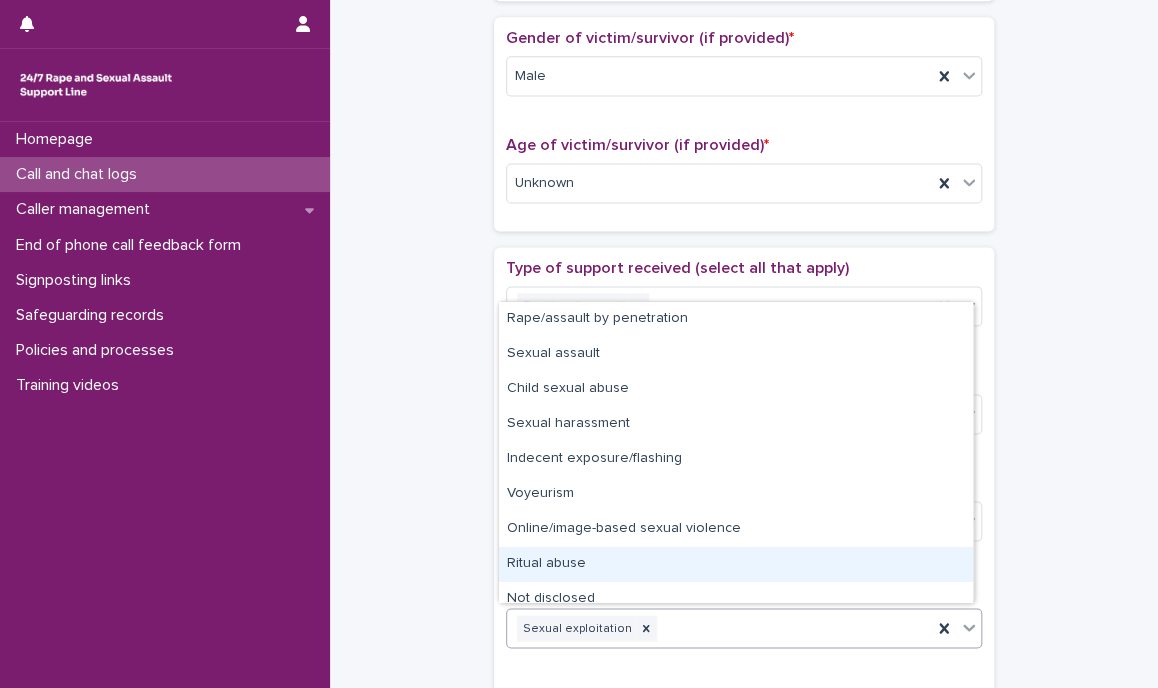 click on "Ritual abuse" at bounding box center (736, 564) 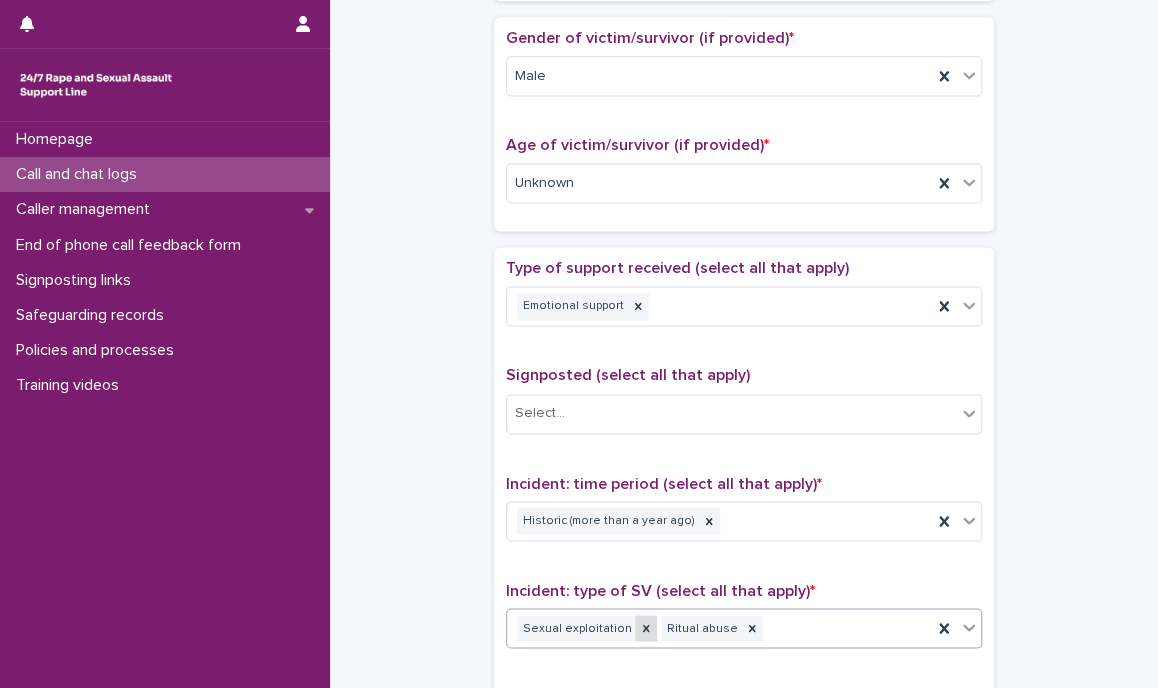 click 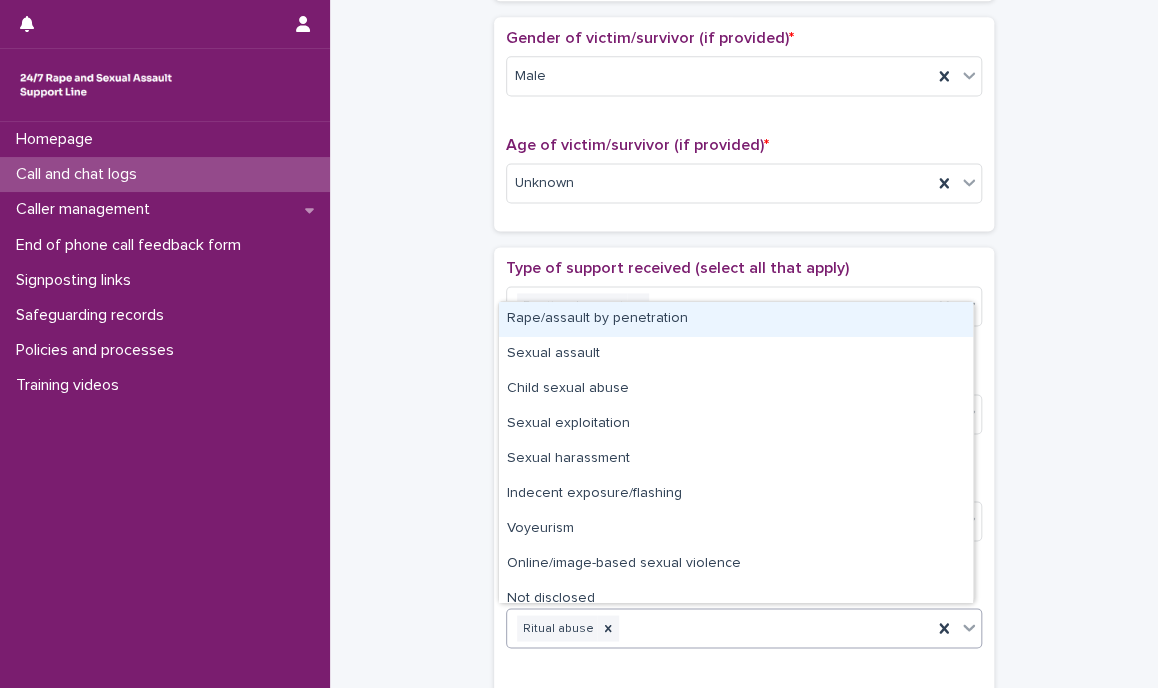 click on "Ritual abuse" at bounding box center (719, 628) 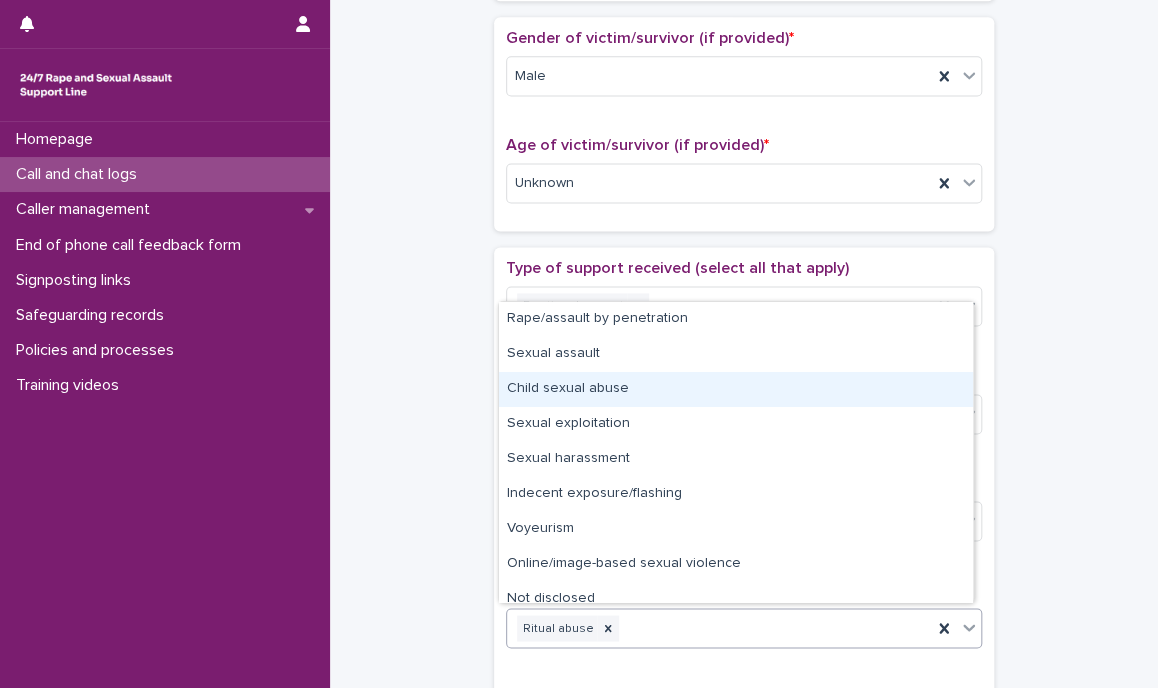 click on "Child sexual abuse" at bounding box center (736, 389) 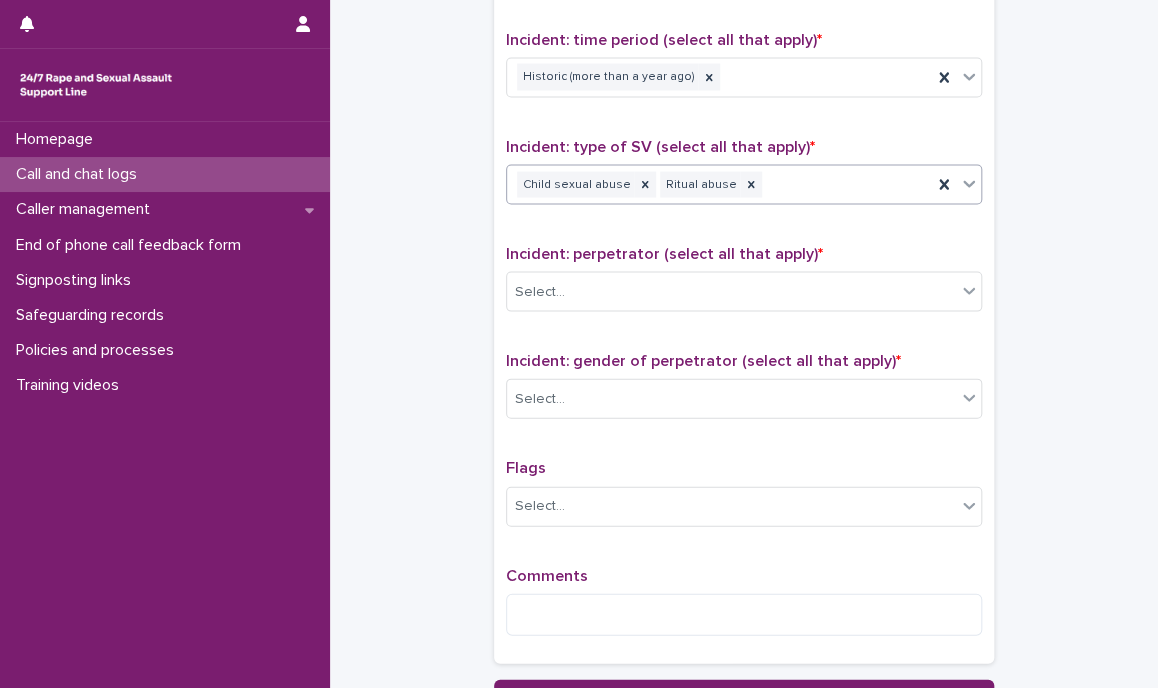 scroll, scrollTop: 1641, scrollLeft: 0, axis: vertical 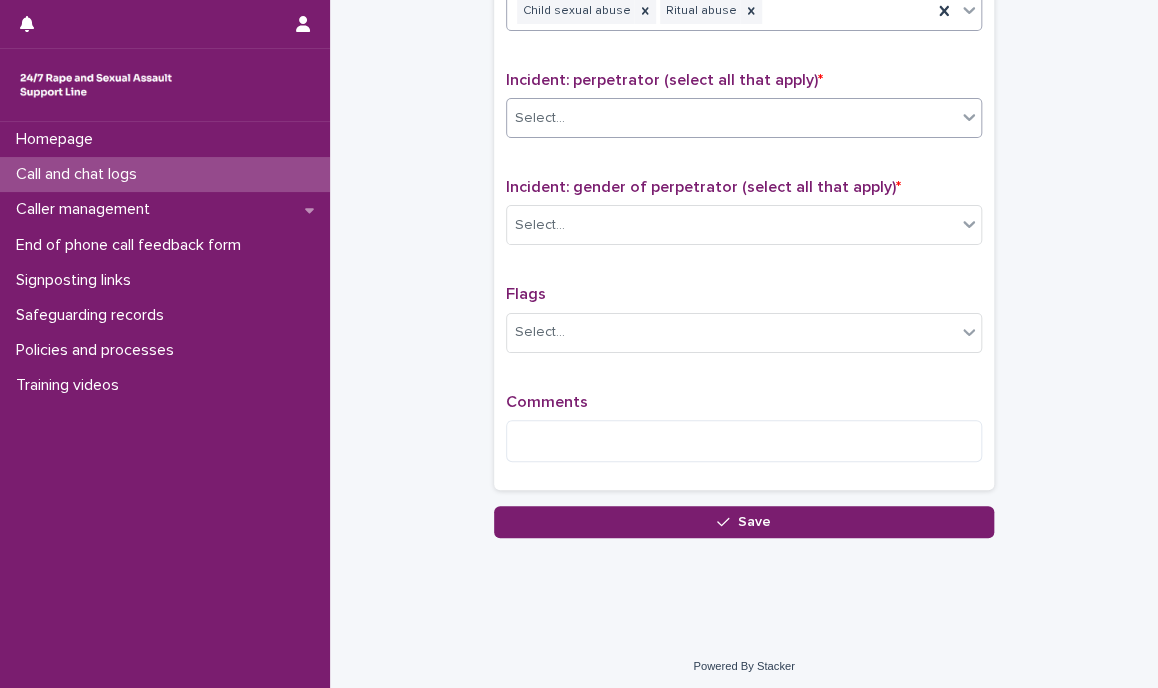 click on "Select..." at bounding box center (731, 118) 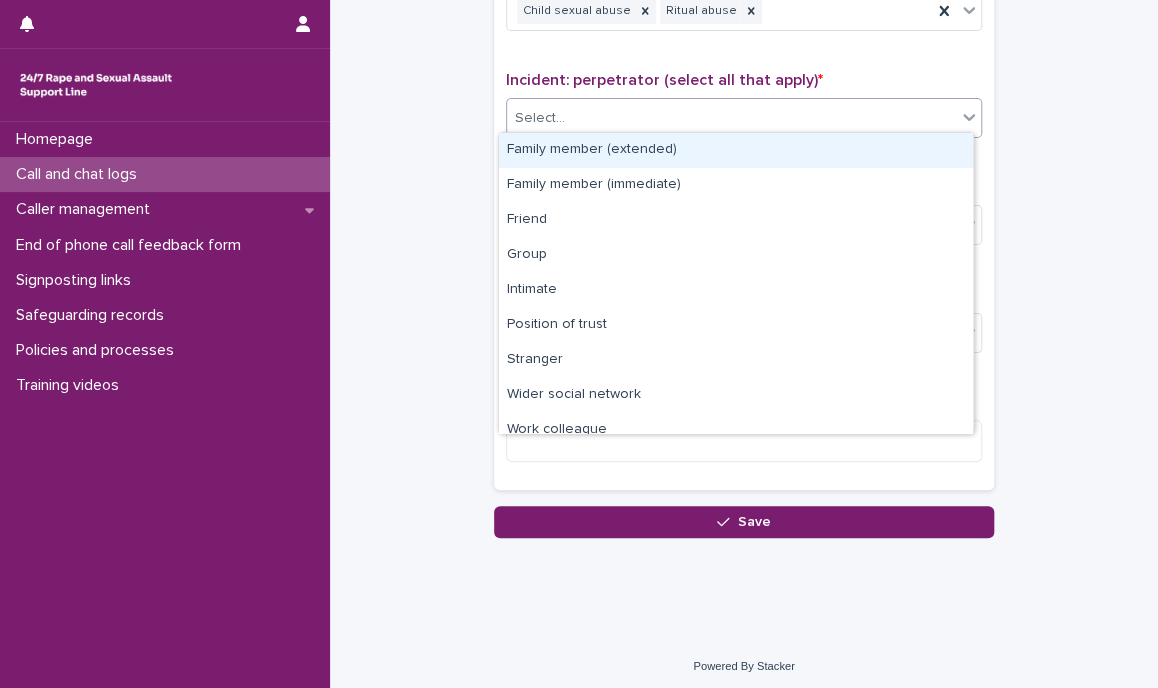 click on "Select..." at bounding box center (540, 118) 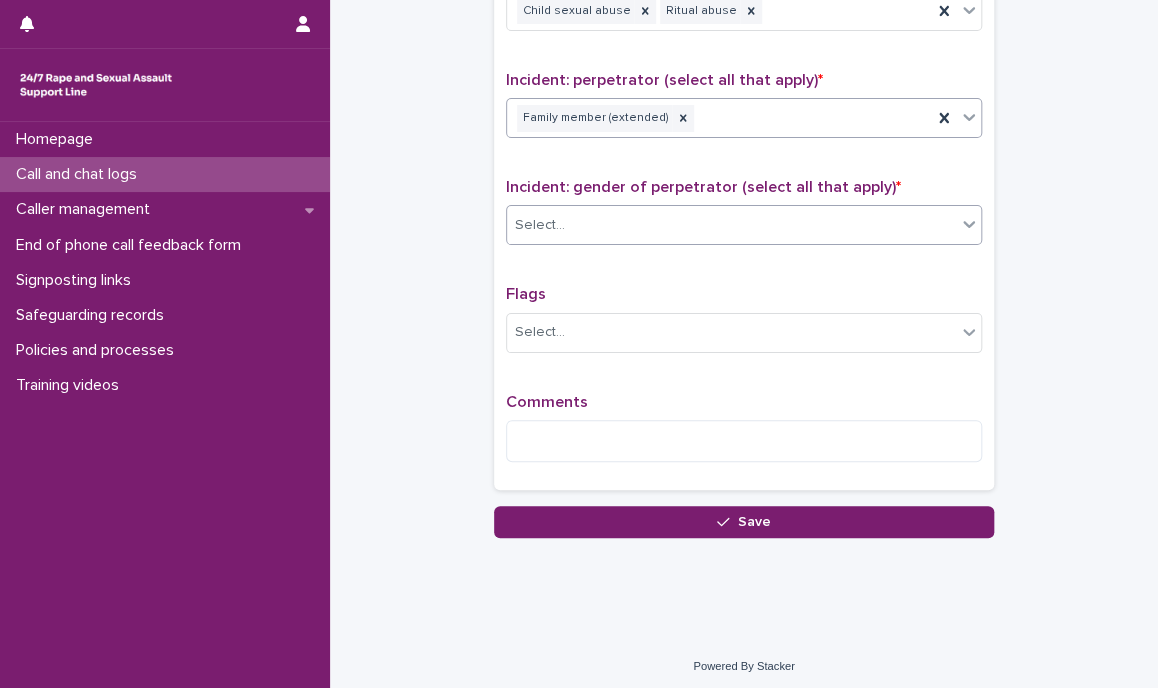 click on "Select..." at bounding box center [540, 225] 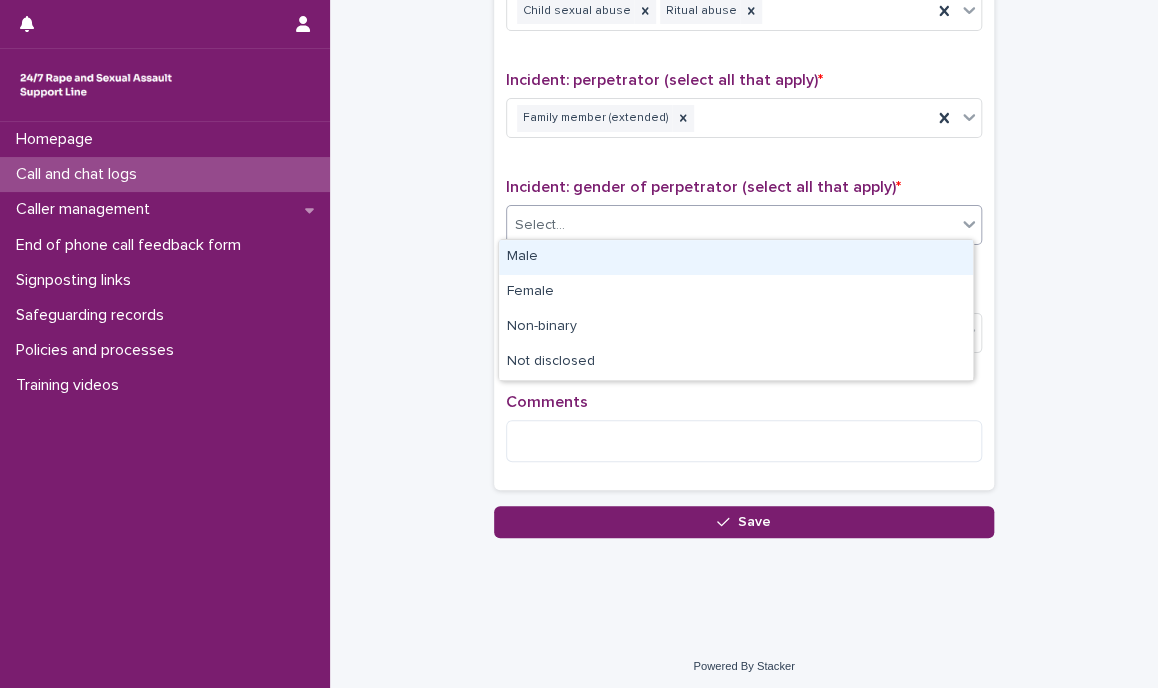 click on "Male" at bounding box center (736, 257) 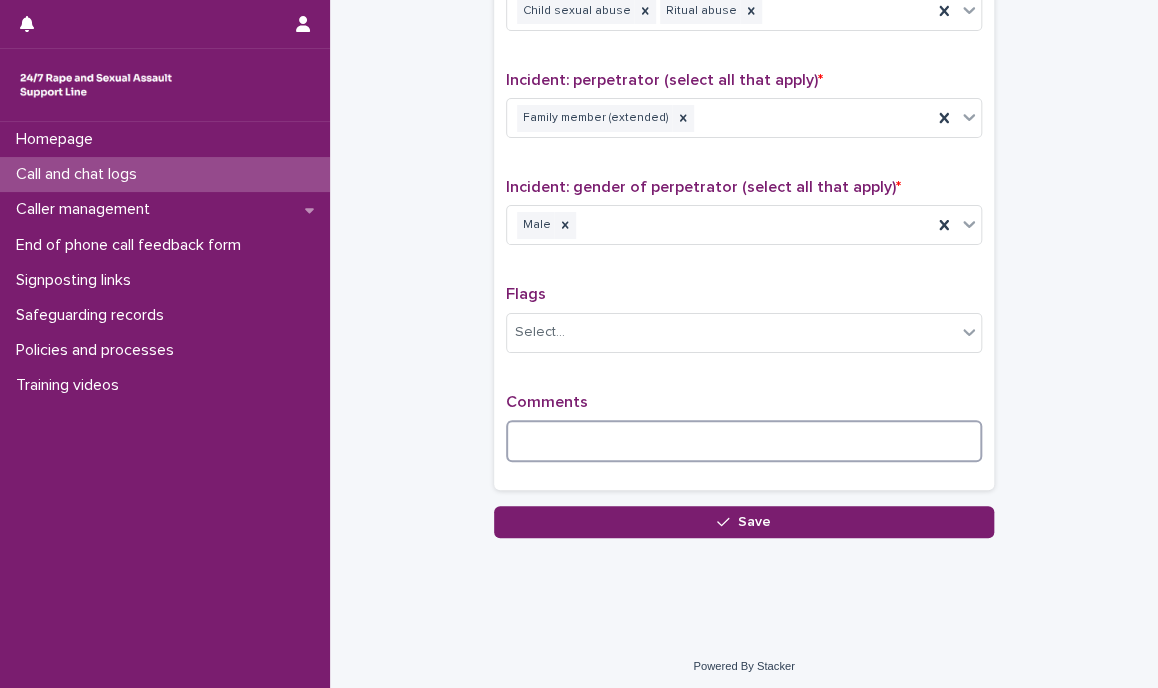 click at bounding box center (744, 441) 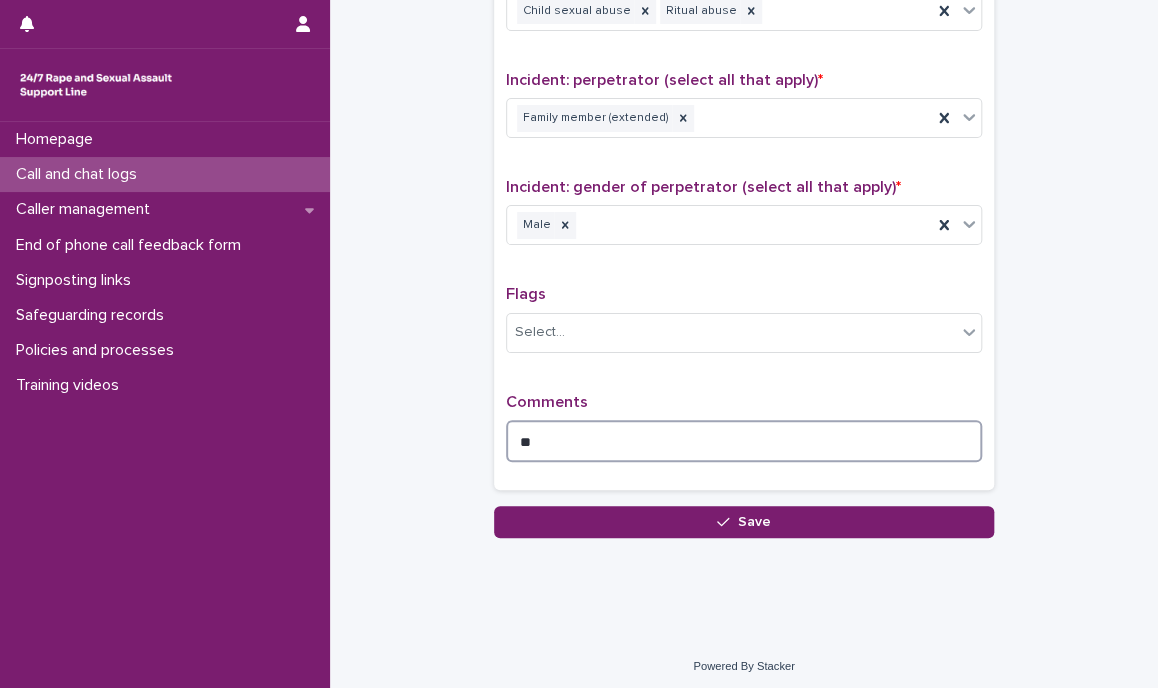 type on "*" 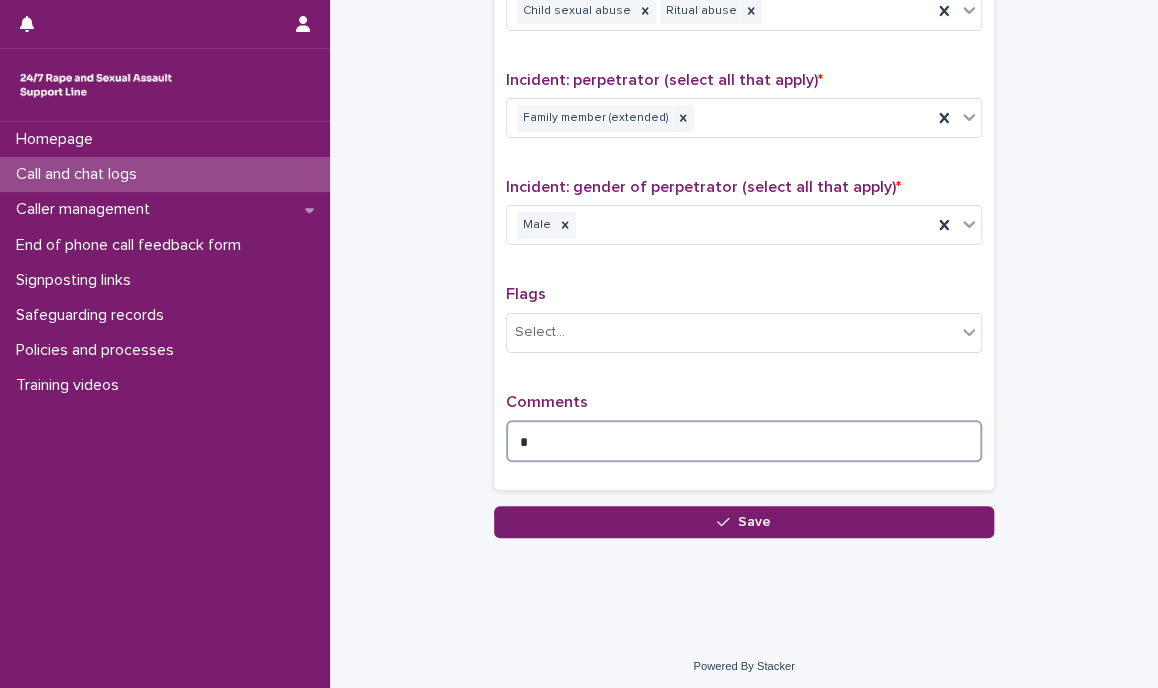 type 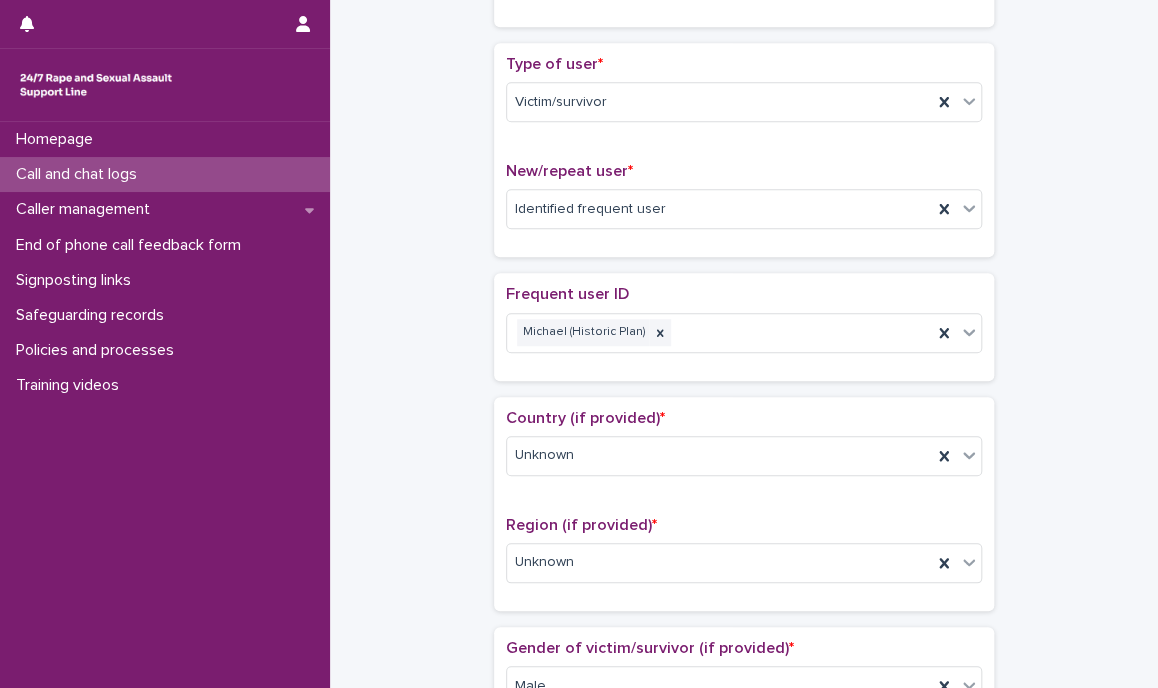 scroll, scrollTop: 466, scrollLeft: 0, axis: vertical 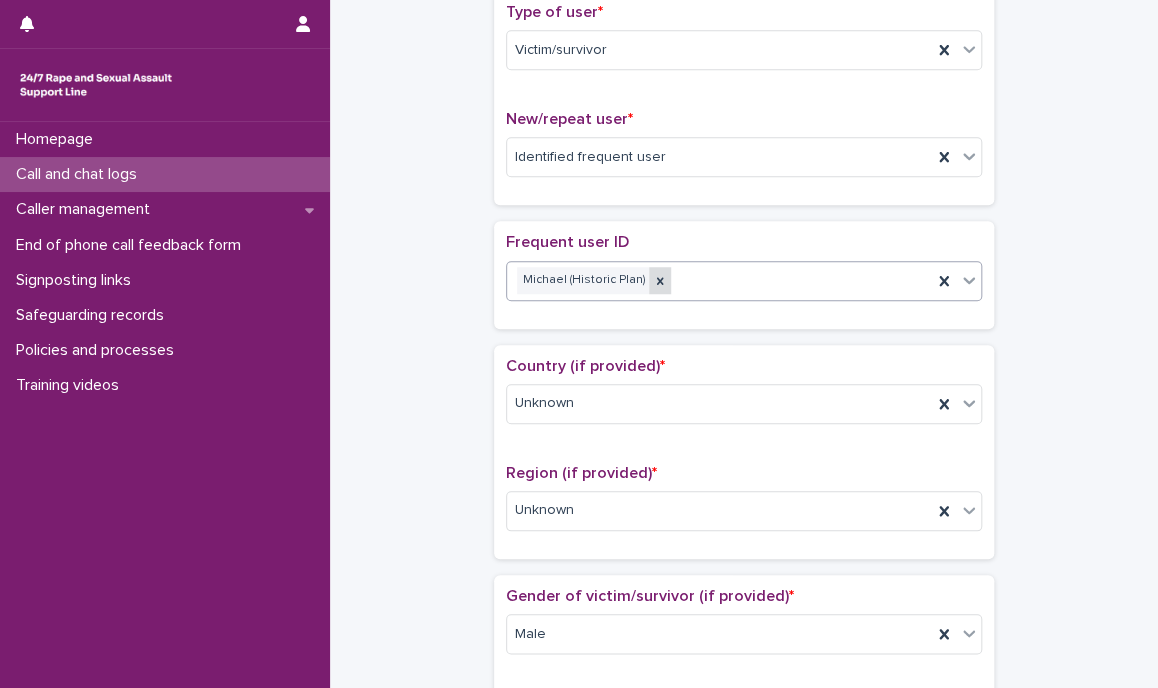 click 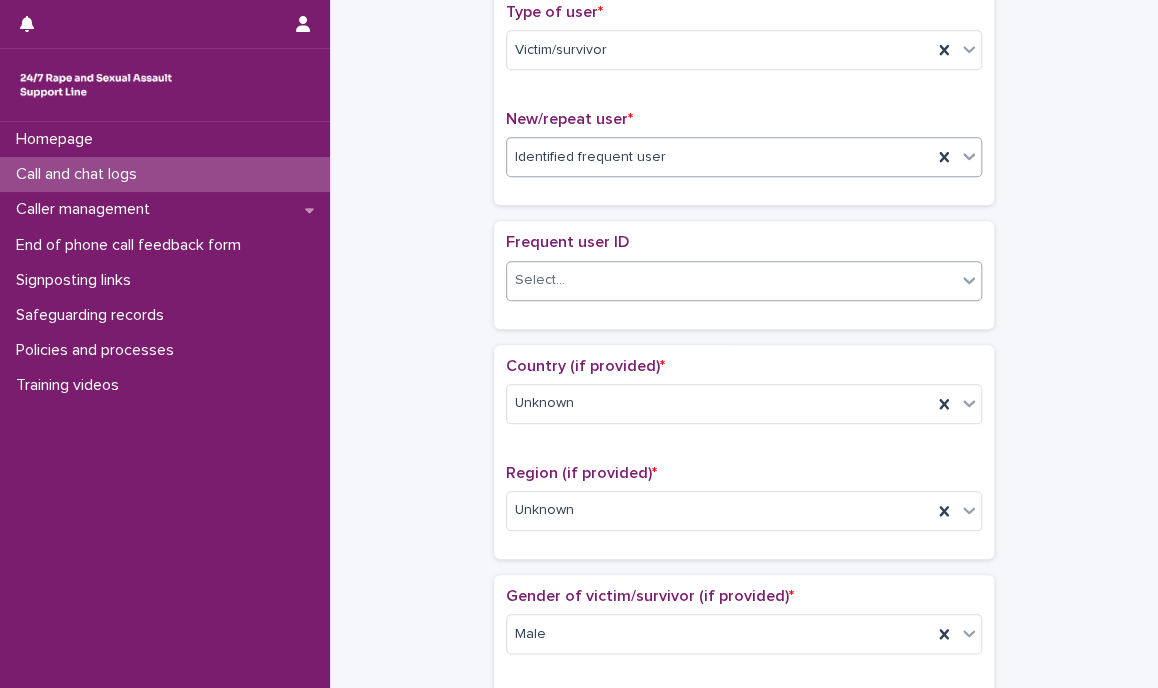 click on "Identified frequent user" at bounding box center [719, 157] 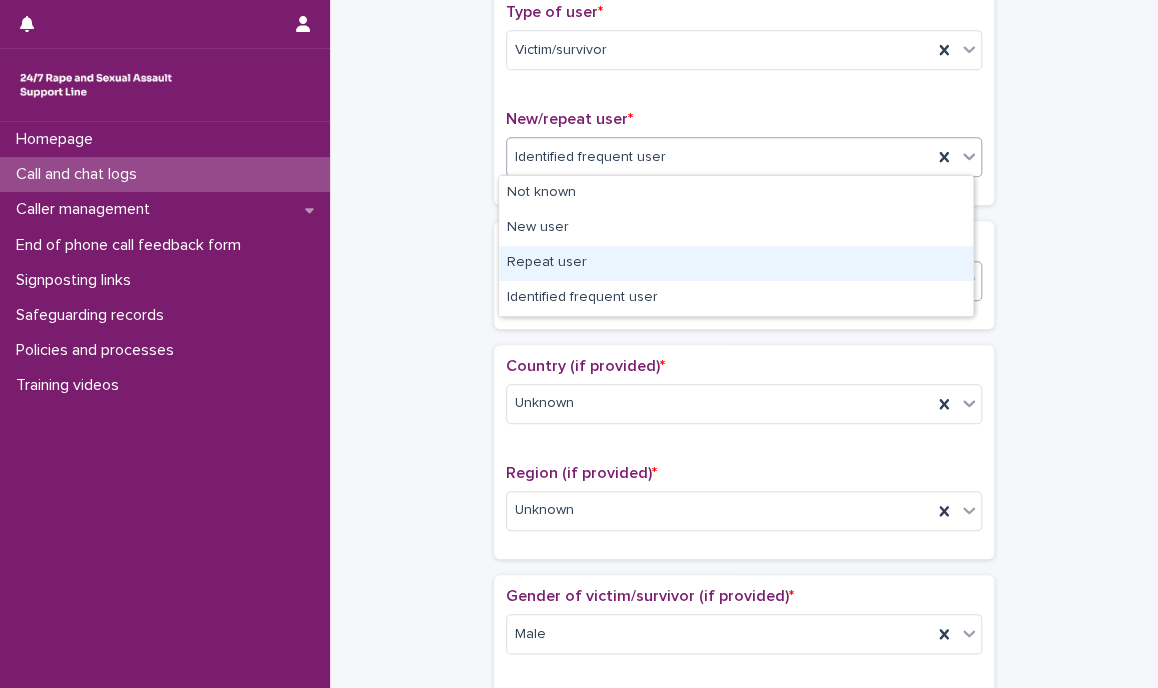 click on "Repeat user" at bounding box center (736, 263) 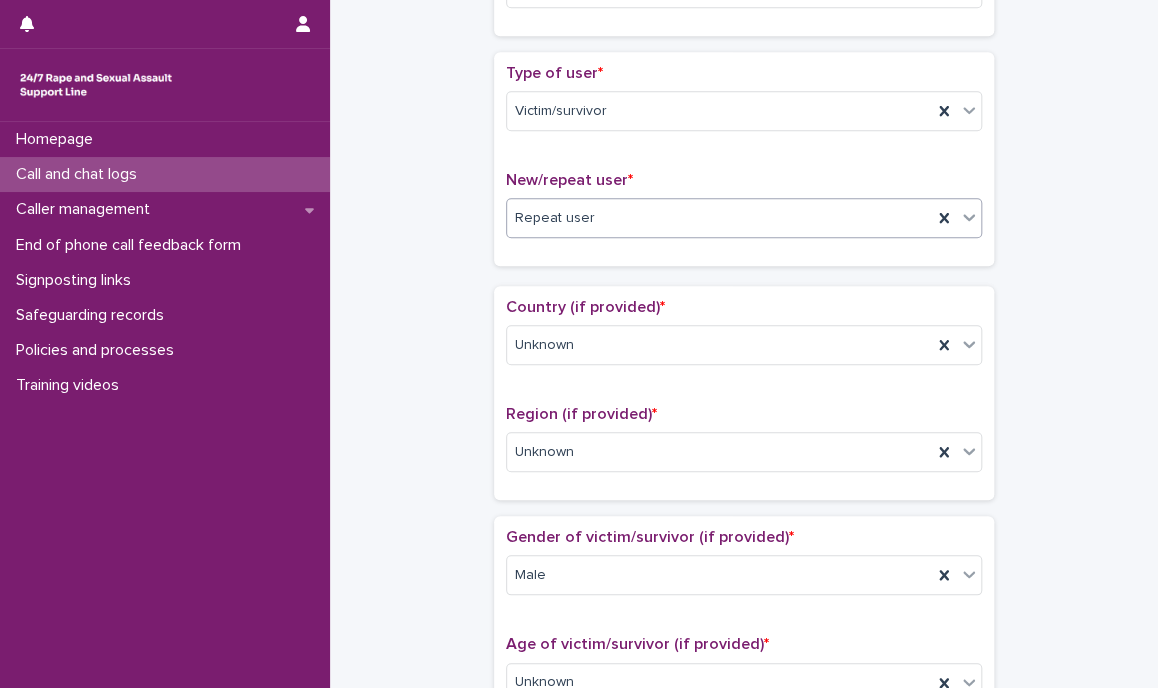 scroll, scrollTop: 404, scrollLeft: 0, axis: vertical 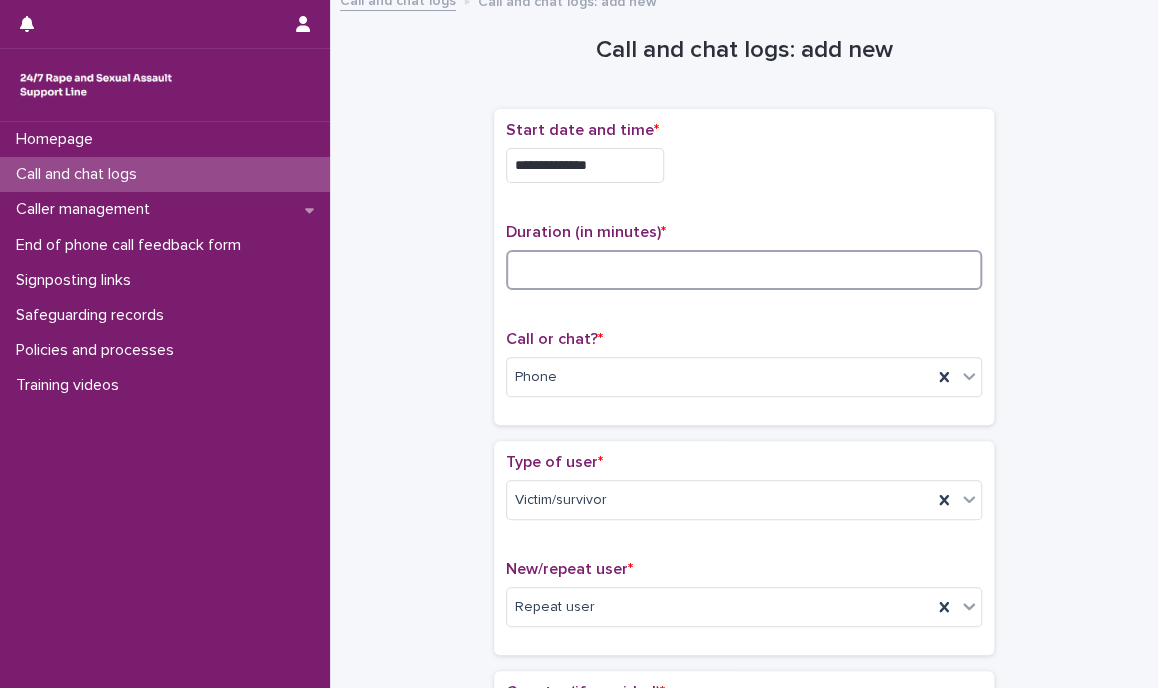click at bounding box center (744, 270) 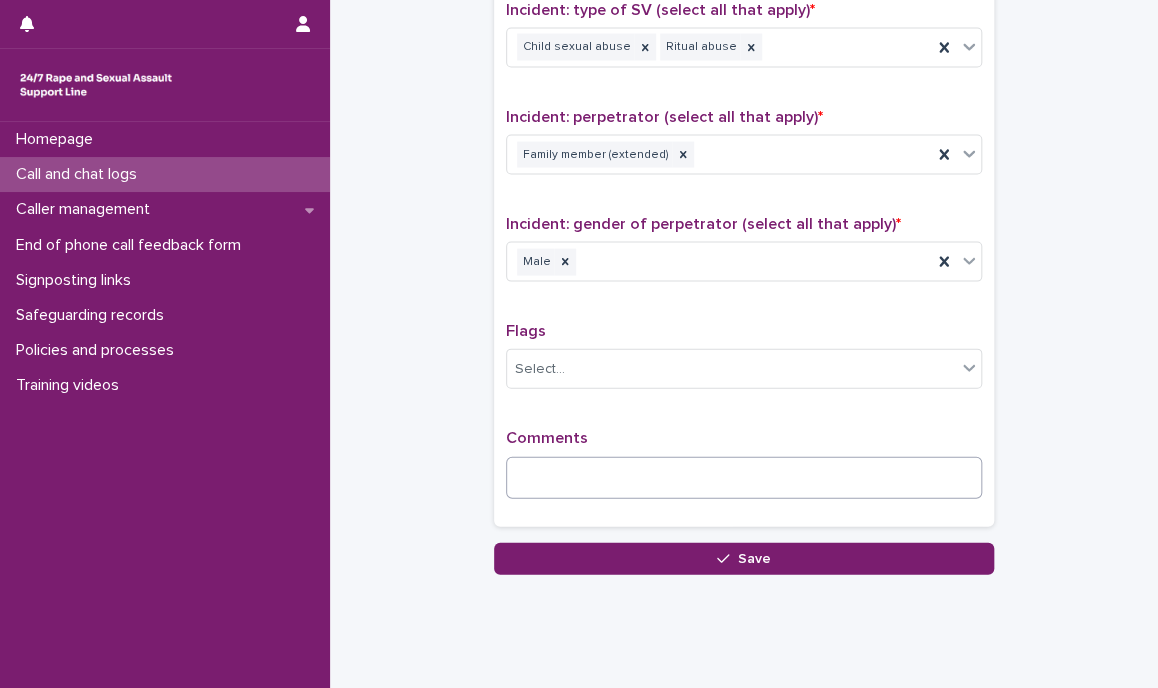 scroll, scrollTop: 278, scrollLeft: 0, axis: vertical 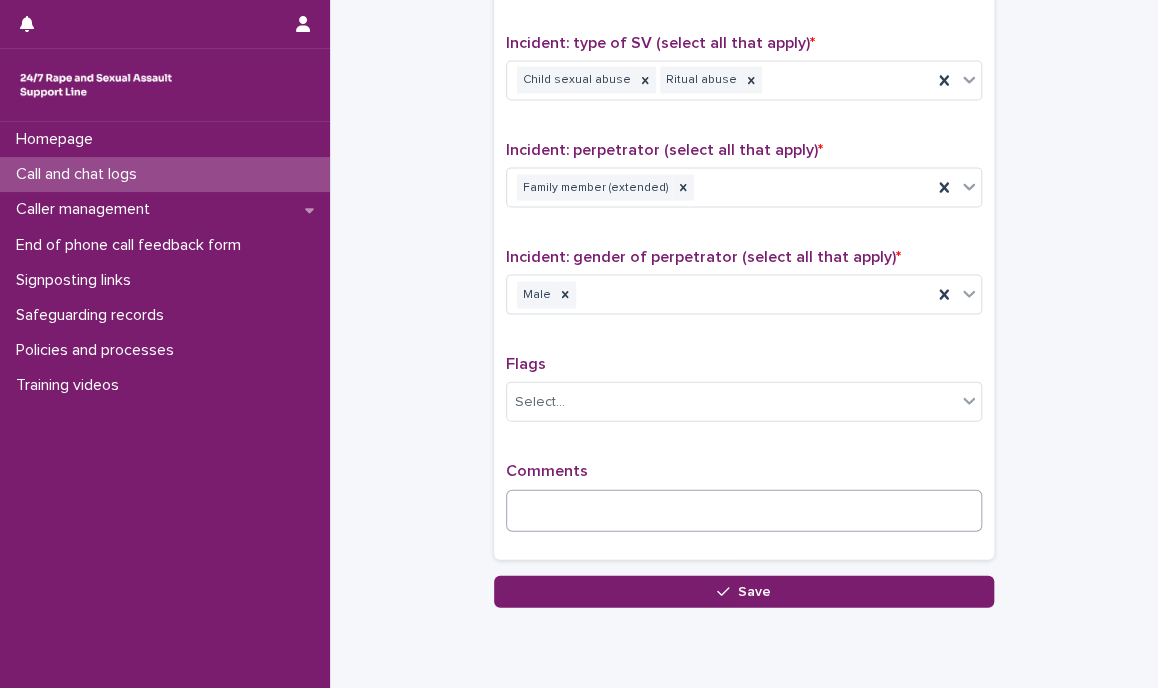 type on "*" 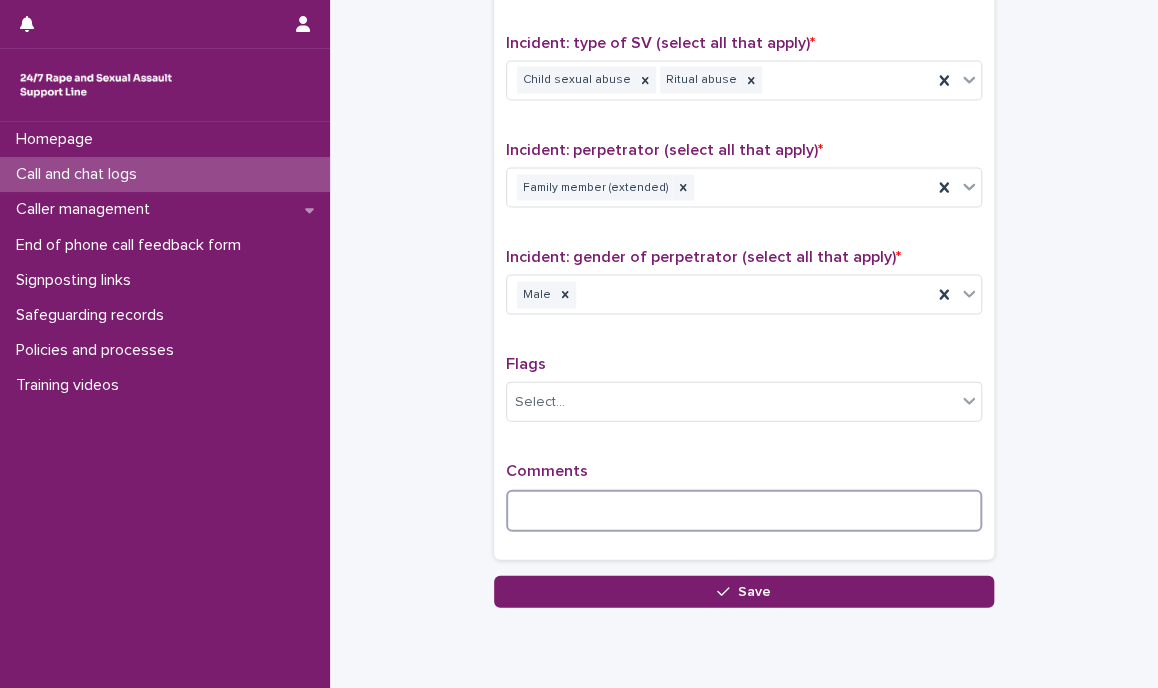 click at bounding box center (744, 511) 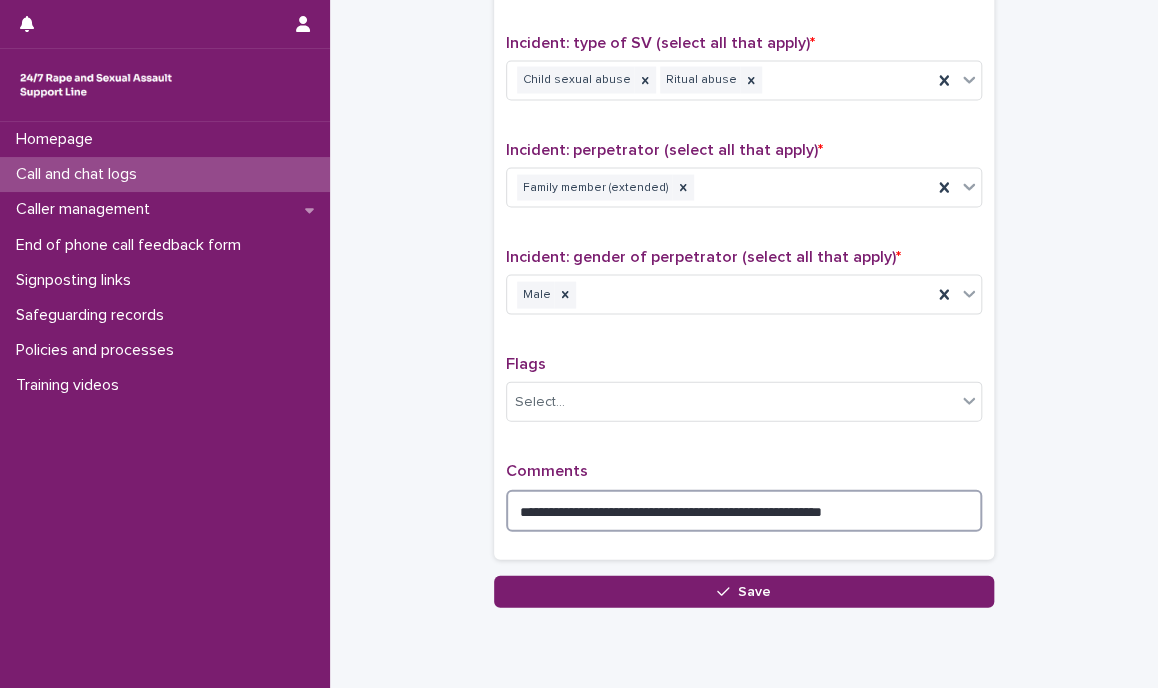 type on "**********" 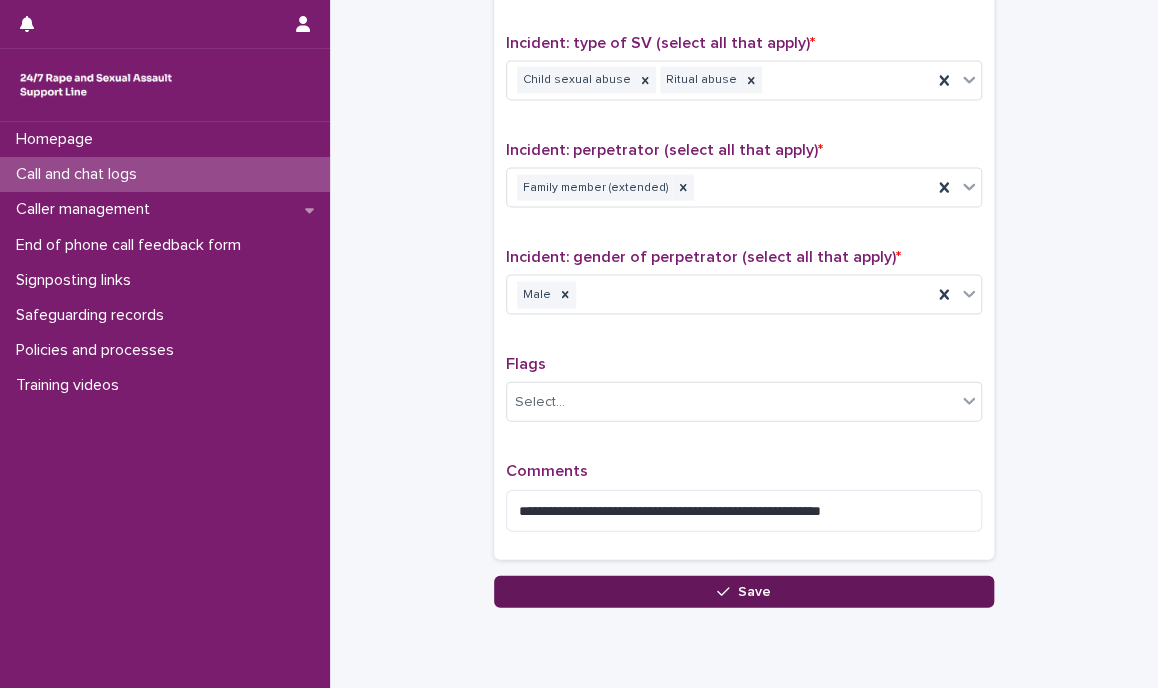 click on "Save" at bounding box center [744, 592] 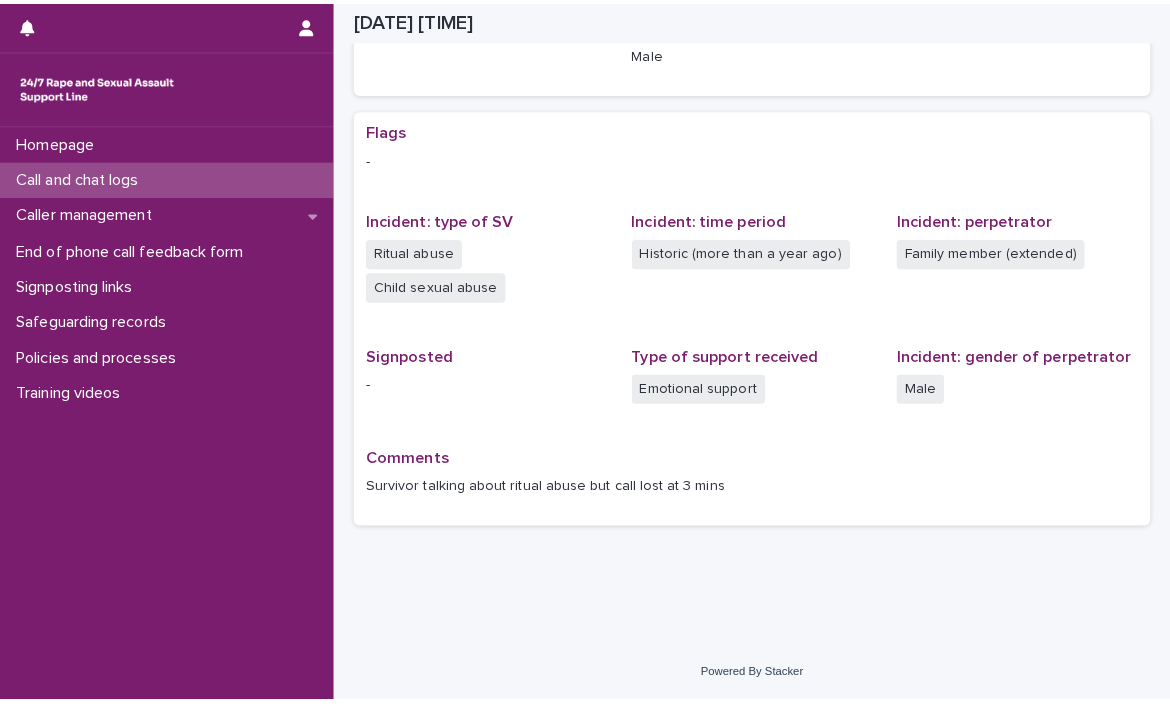 scroll, scrollTop: 296, scrollLeft: 0, axis: vertical 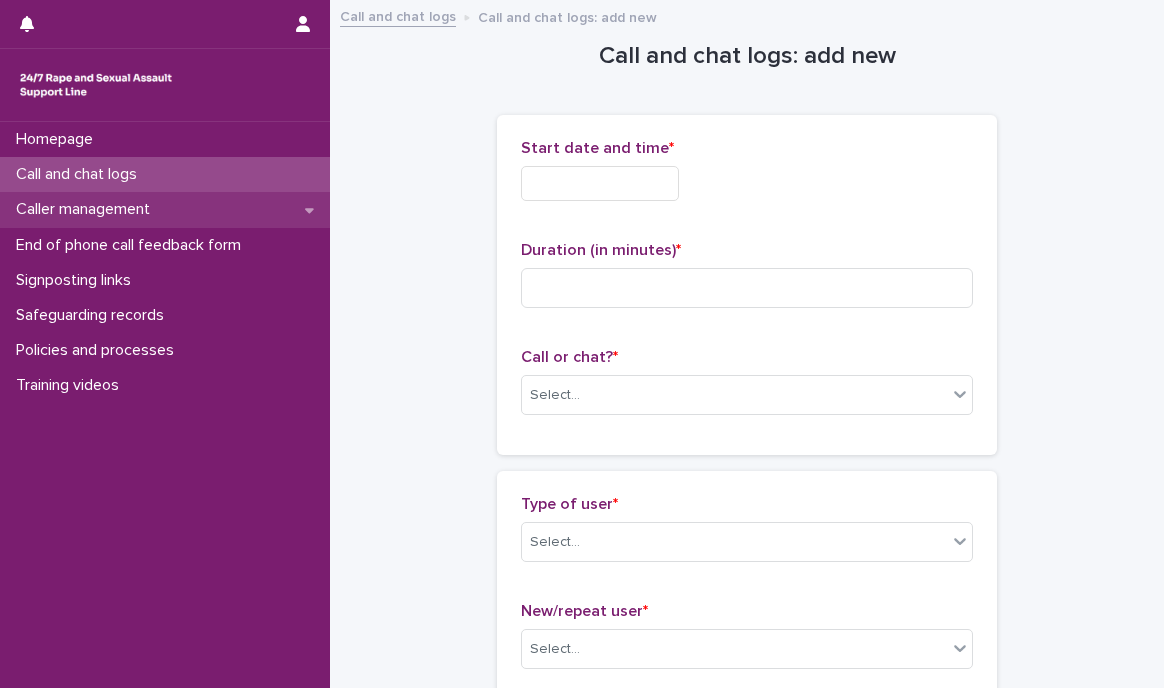 click on "Caller management" at bounding box center (165, 209) 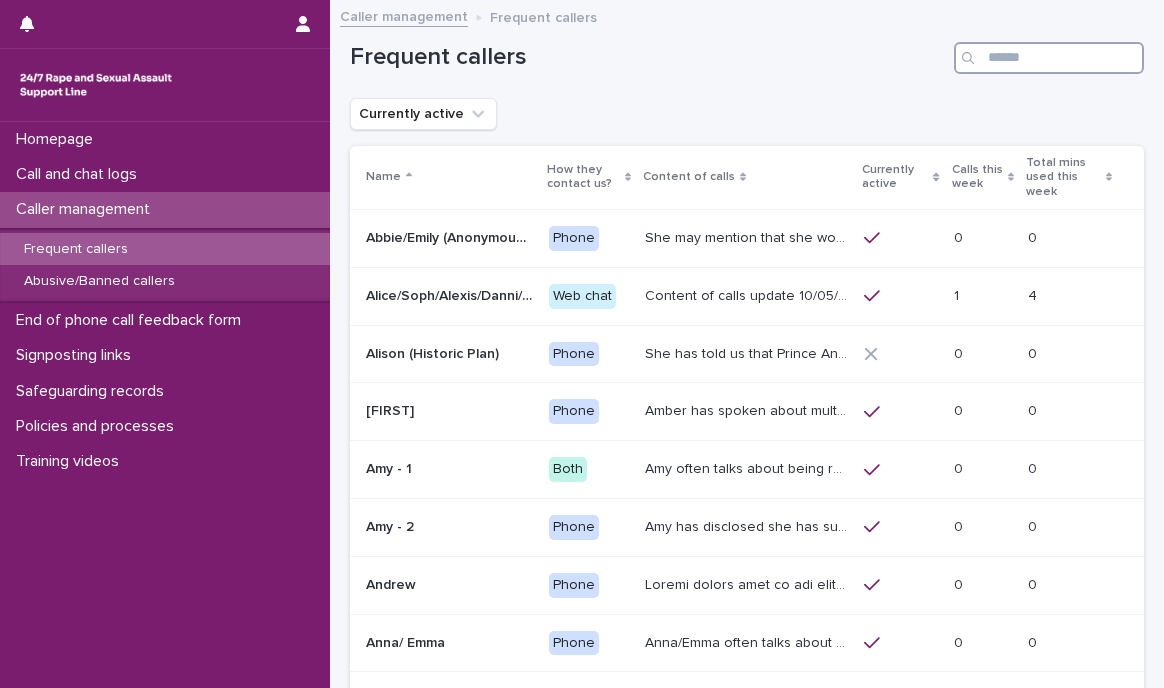 click at bounding box center [1049, 58] 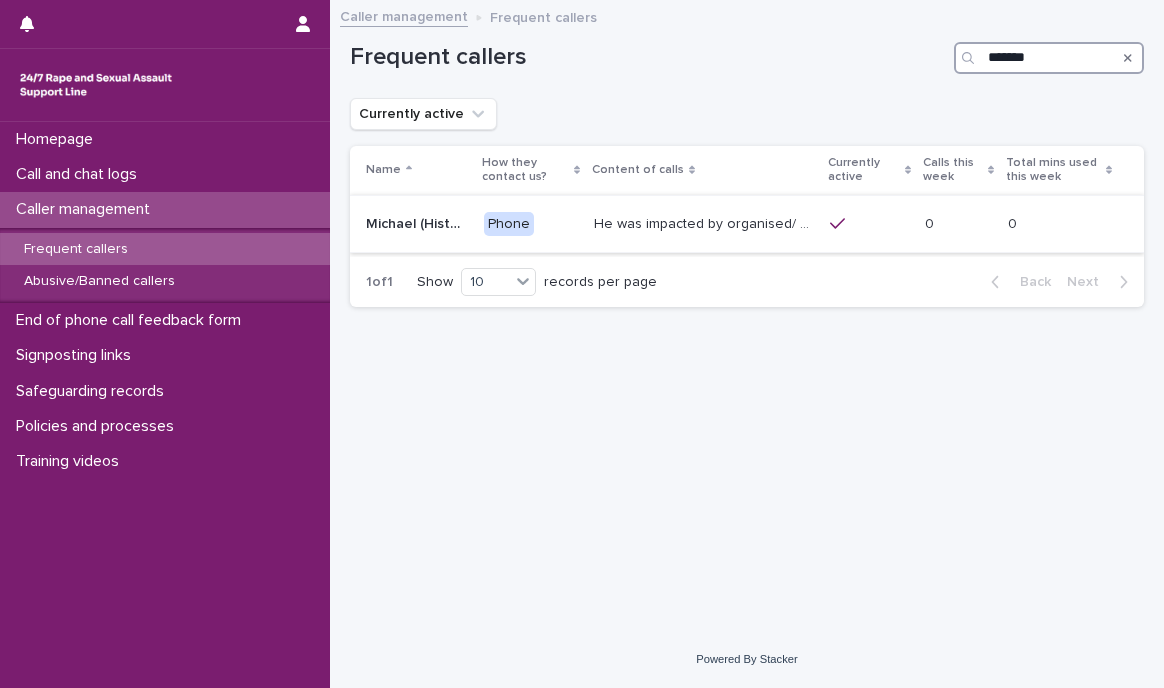 type on "*******" 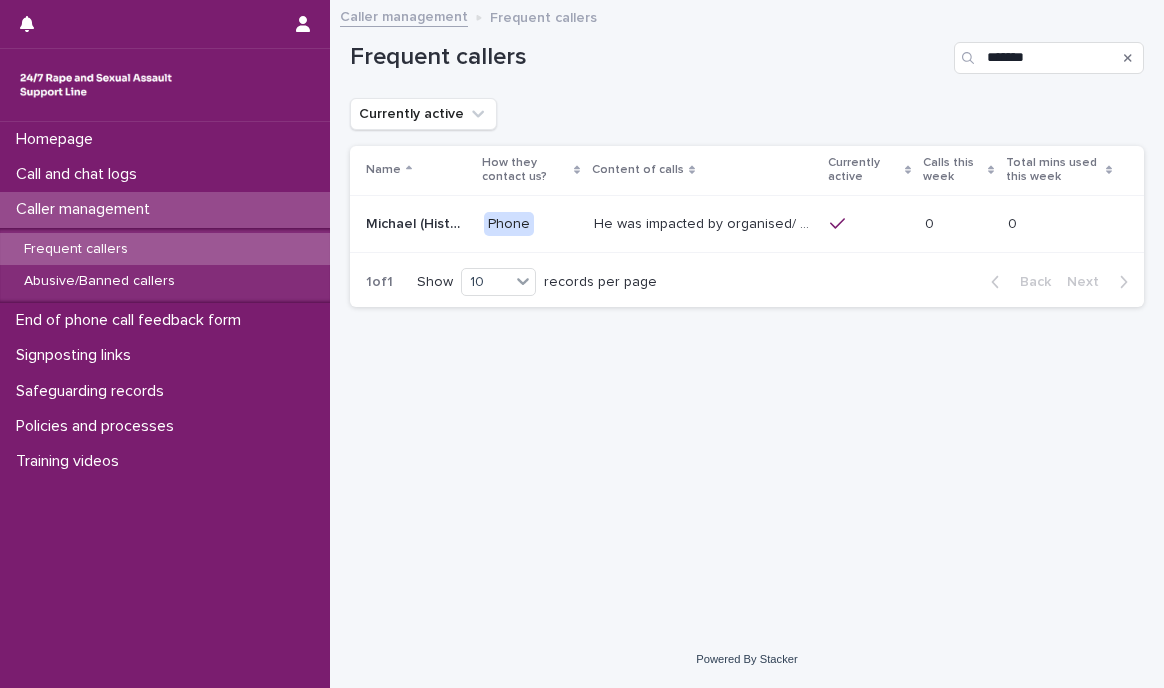 click on "He was impacted by organised/ ritual child sexual abuse and was sexually abused by his stepfather.
He had psychiatric interventions (electroshock - Michael prefers having this named as electroshock abuse, rather than electroshock 'therapy') that hurt him and which he attributes for his spinal injury.
Experiences dissociative episodes where he hurts himself and feels this is re-enacting the abuse (prefers for this to not be called 'self-harm') He was impacted by organised/ ritual child sexual abuse and was sexually abused by his stepfather.
He had psychiatric interventions (electroshock - Michael prefers having this named as electroshock abuse, rather than electroshock 'therapy') that hurt him and which he attributes for his spinal injury.
Experiences dissociative episodes where he hurts himself and feels this is re-enacting the abuse (prefers for this to not be called 'self-harm')" at bounding box center [704, 224] 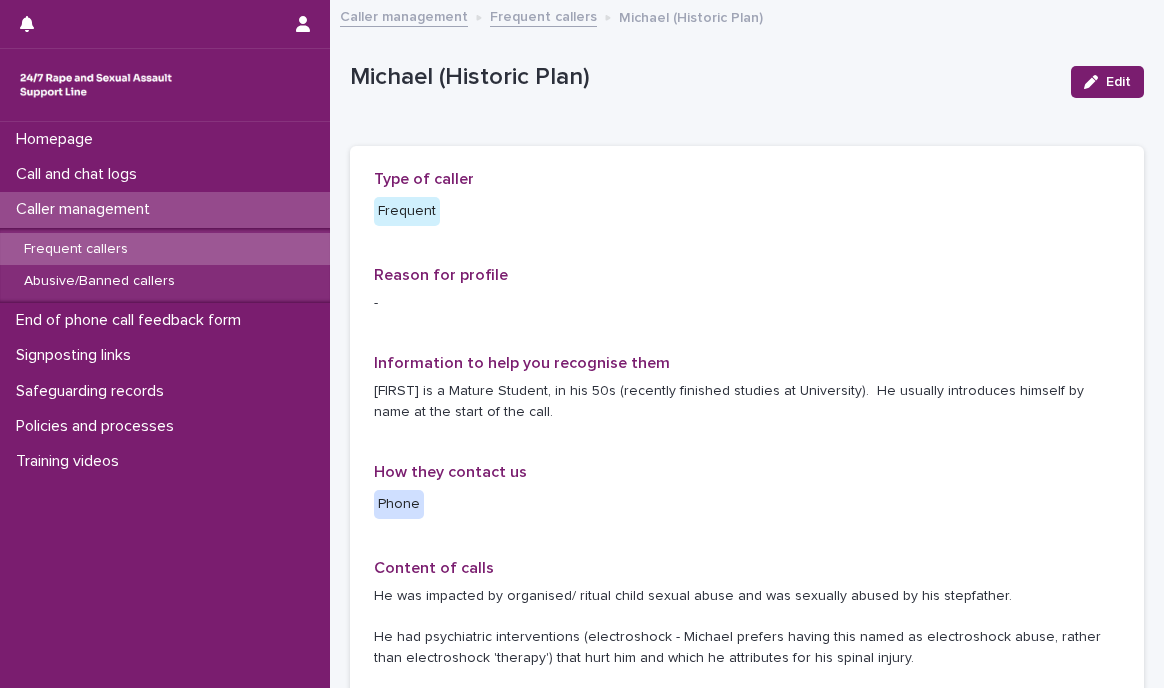 click on "**********" at bounding box center (747, 852) 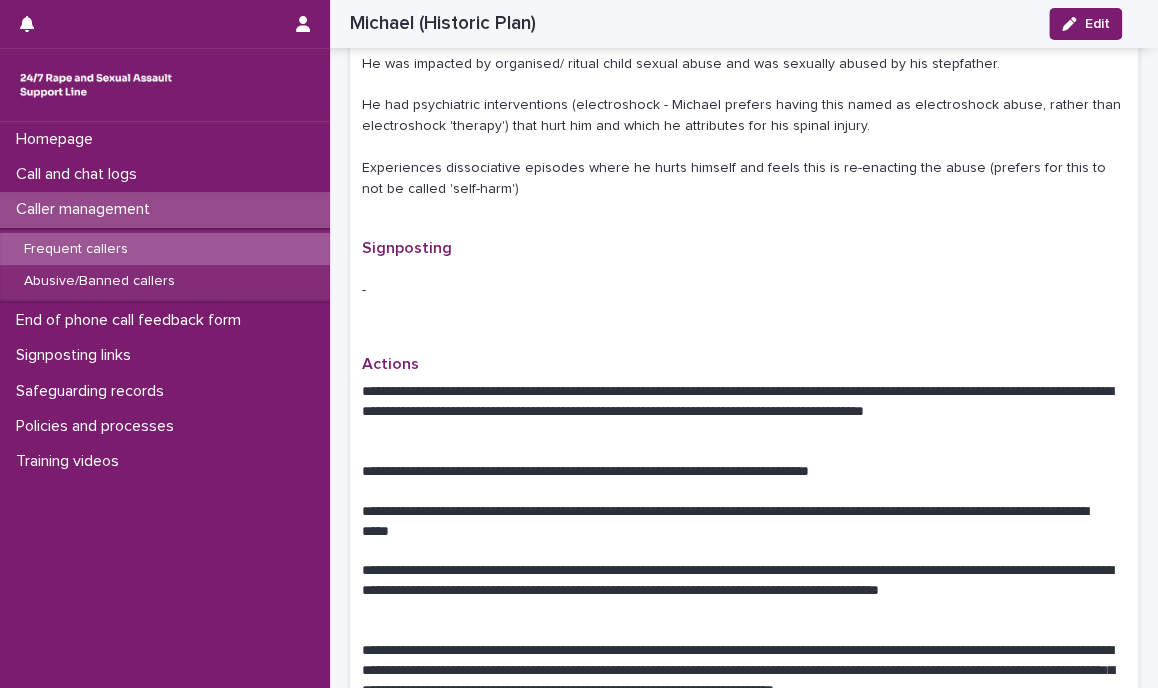 scroll, scrollTop: 476, scrollLeft: 0, axis: vertical 